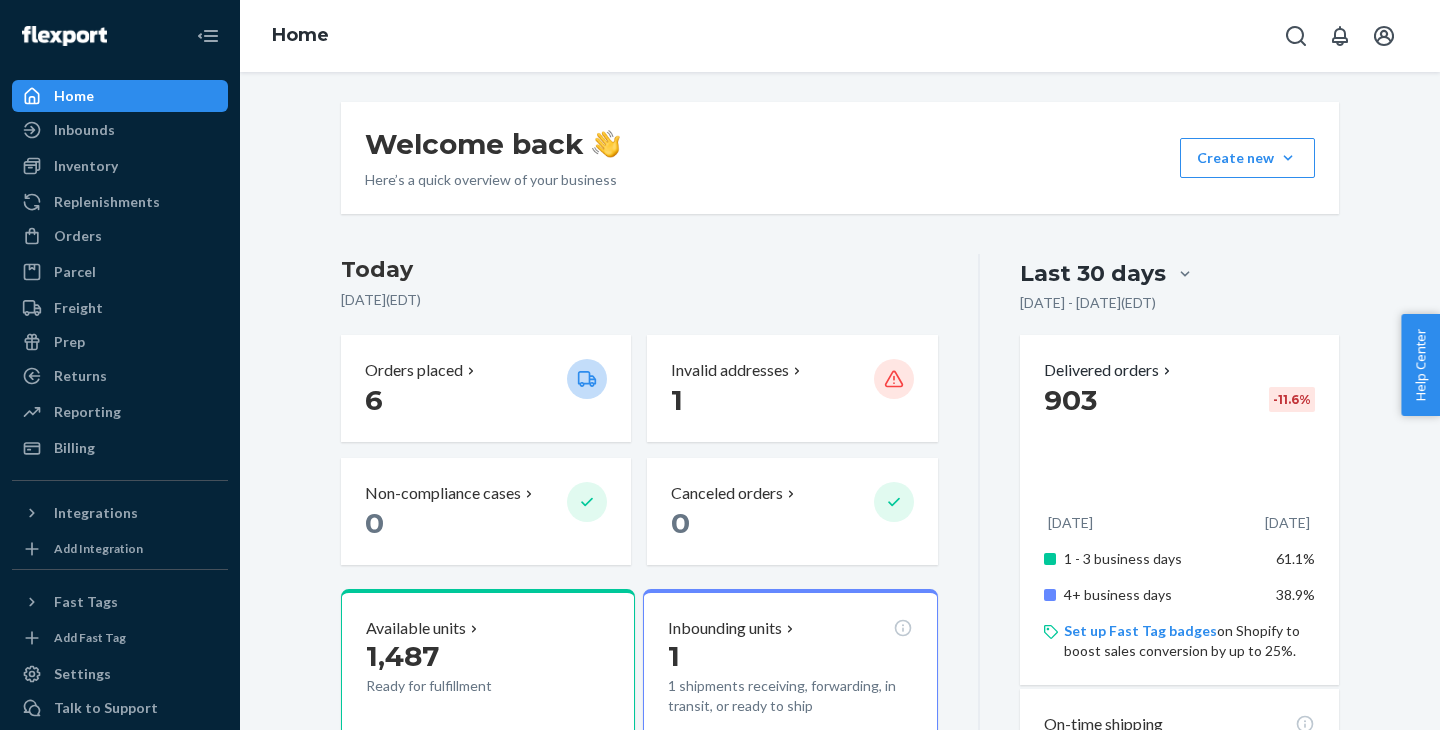scroll, scrollTop: 0, scrollLeft: 0, axis: both 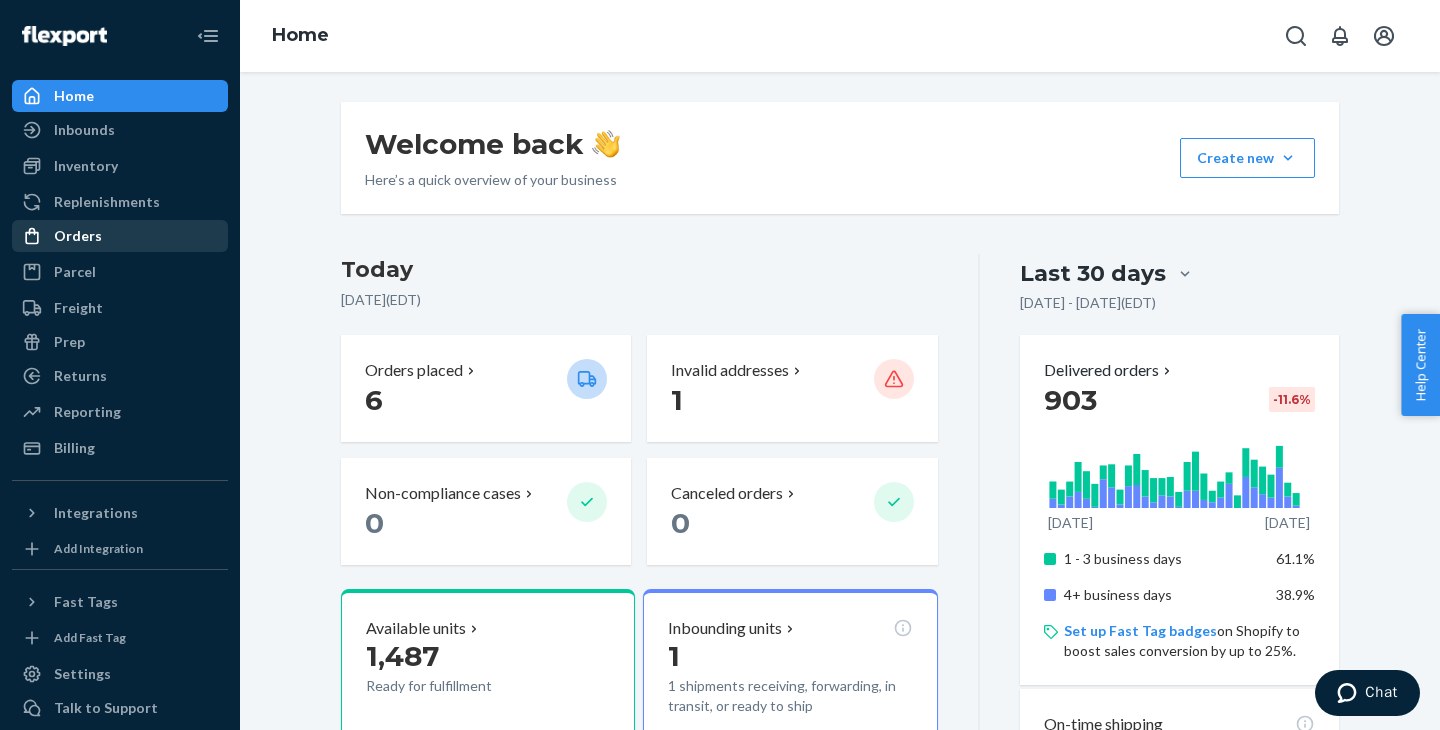 click on "Orders" at bounding box center [120, 236] 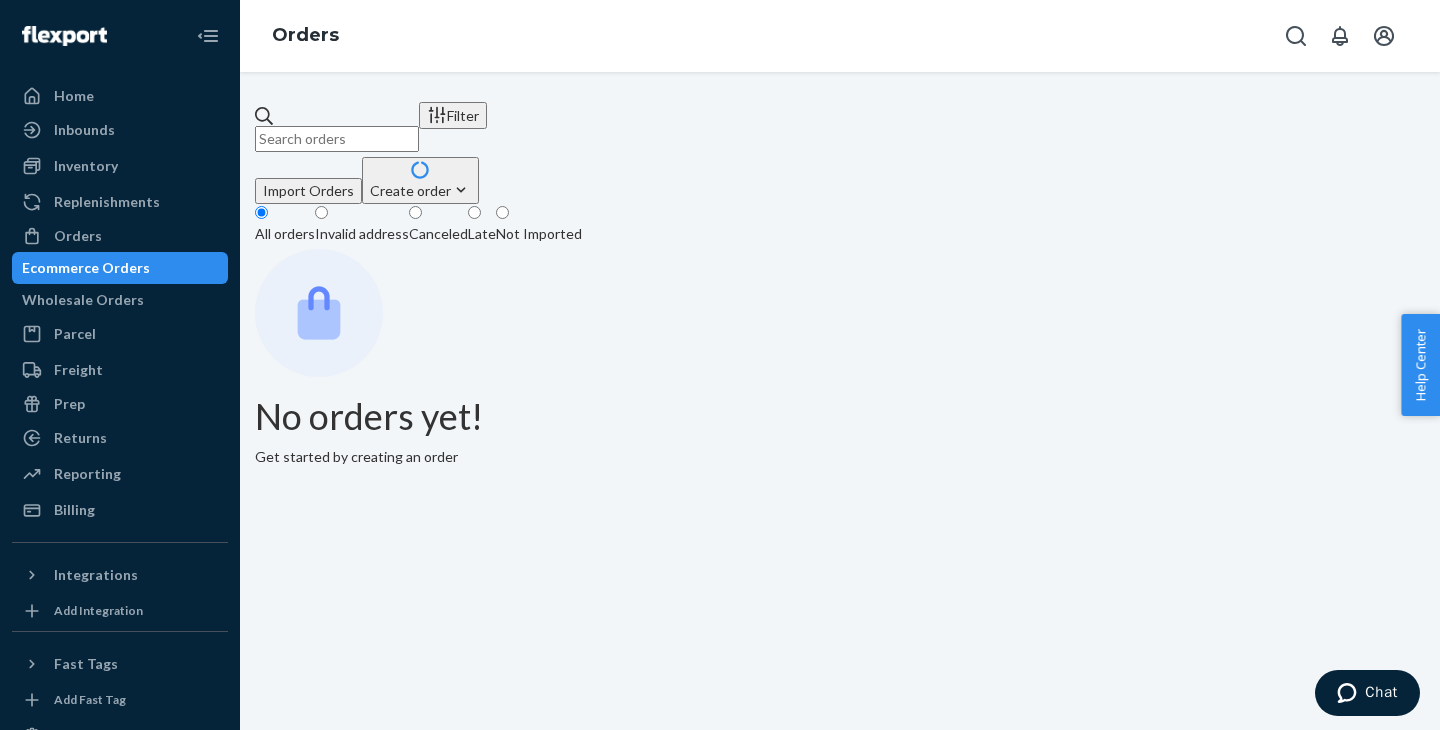 click at bounding box center [337, 139] 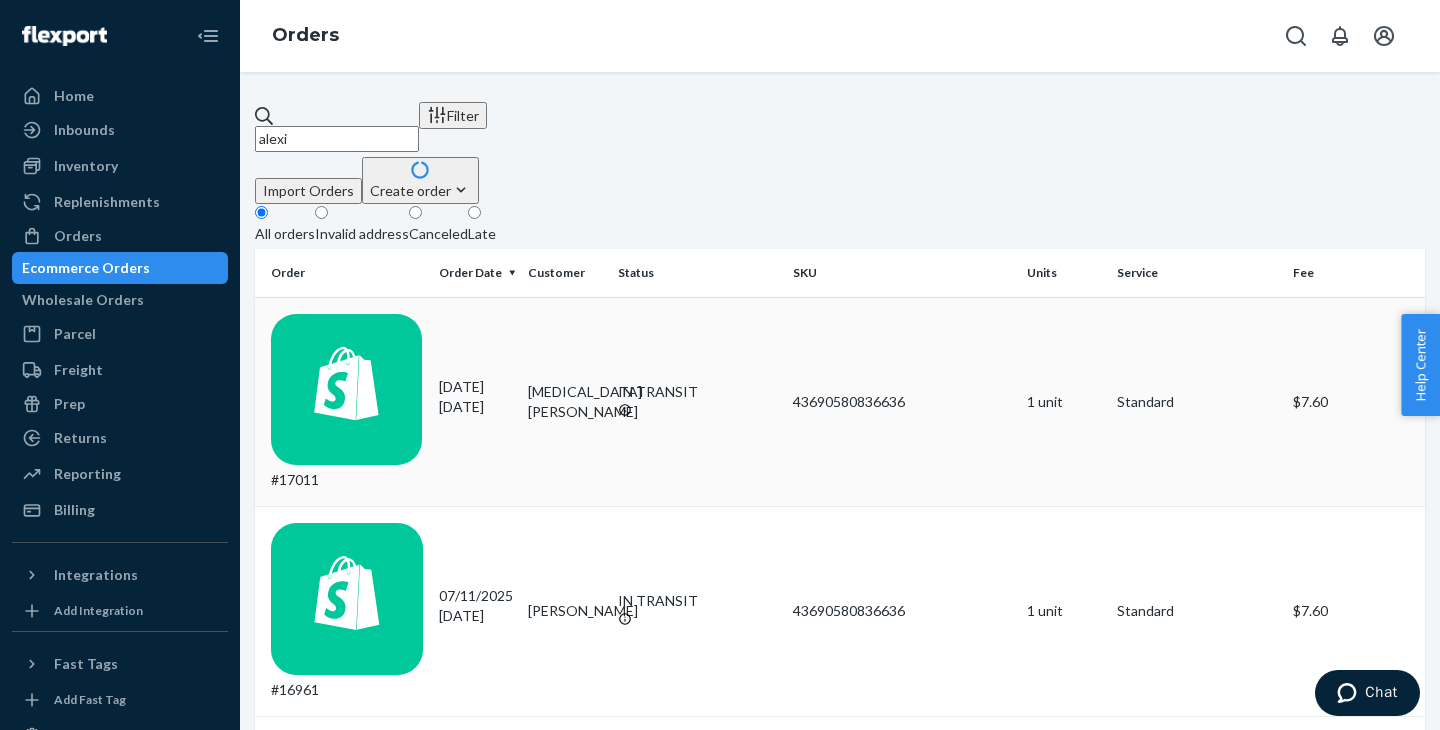 type on "alexi" 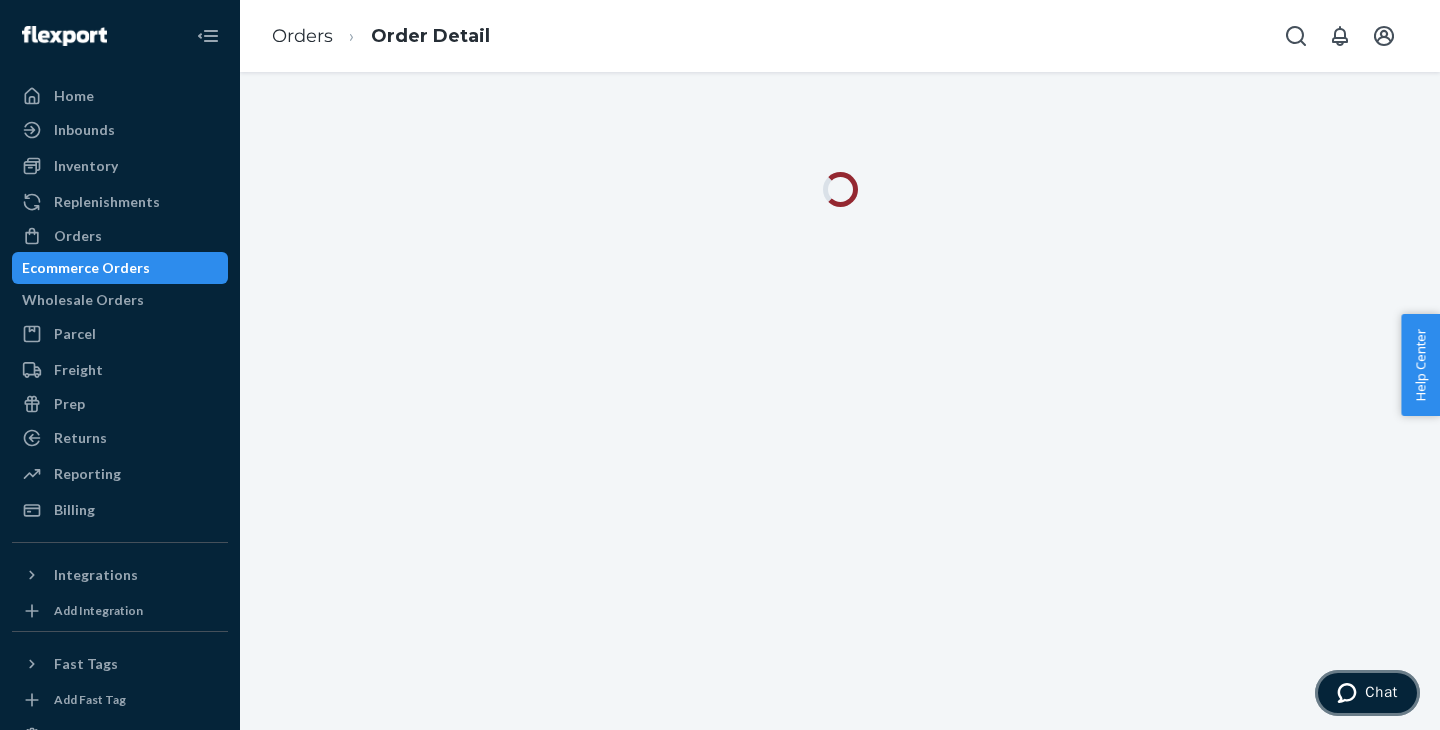 click on "Chat" at bounding box center [1367, 693] 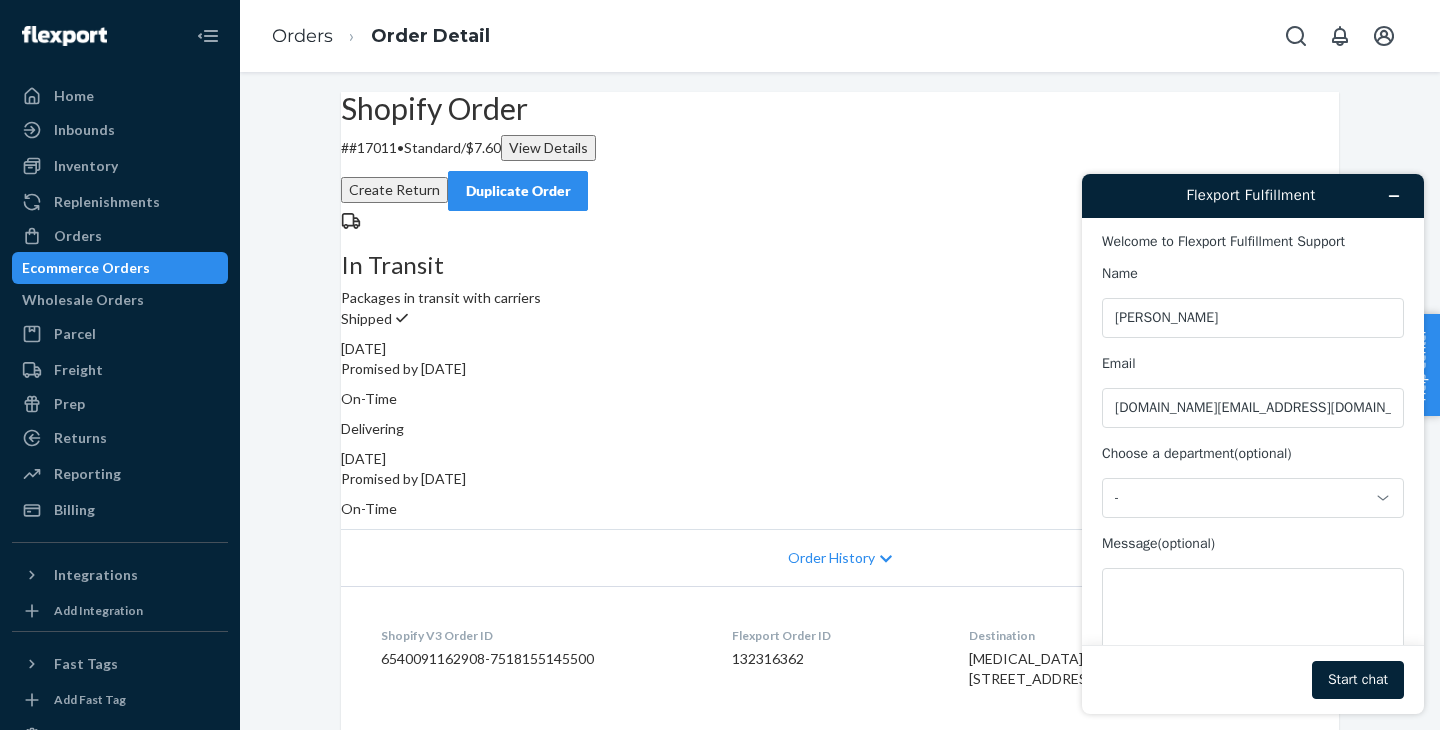 scroll, scrollTop: 0, scrollLeft: 0, axis: both 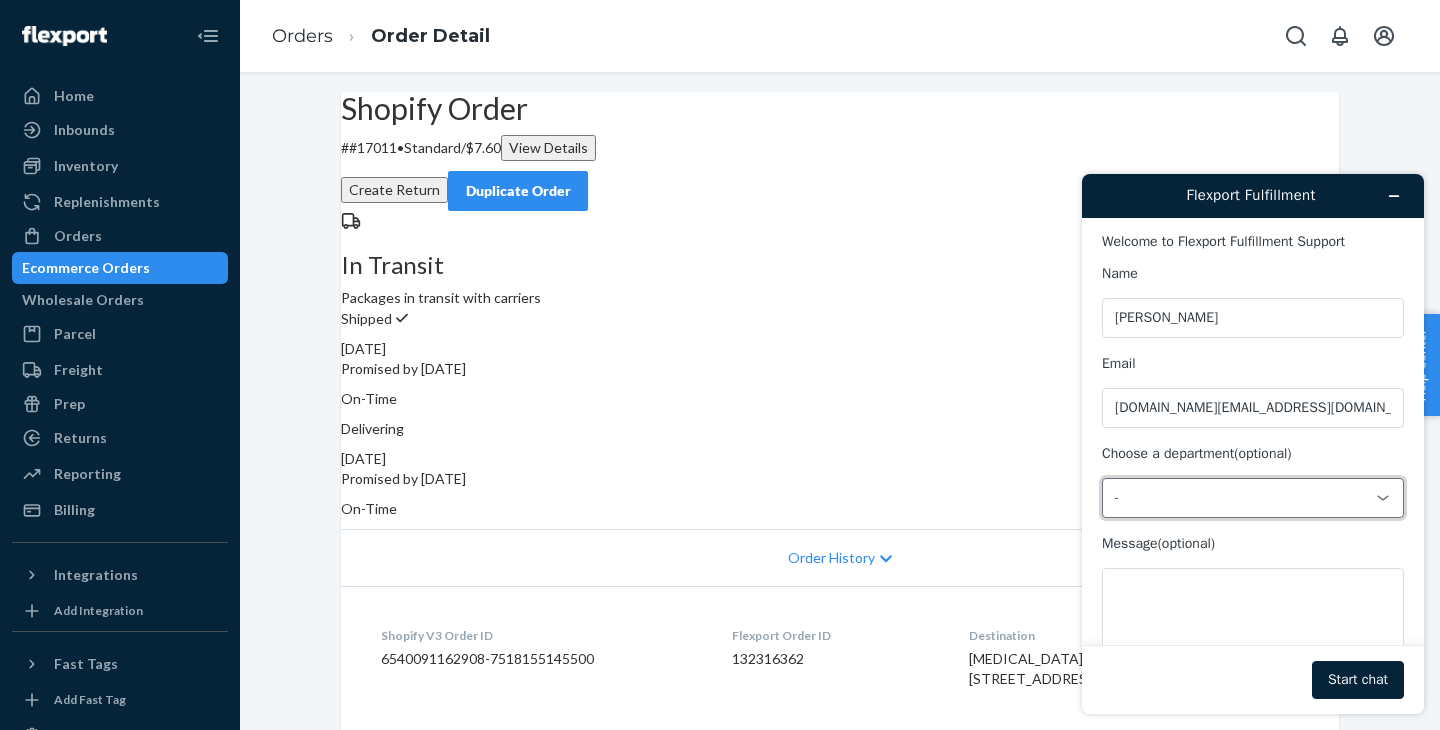 click on "-" at bounding box center [1241, 498] 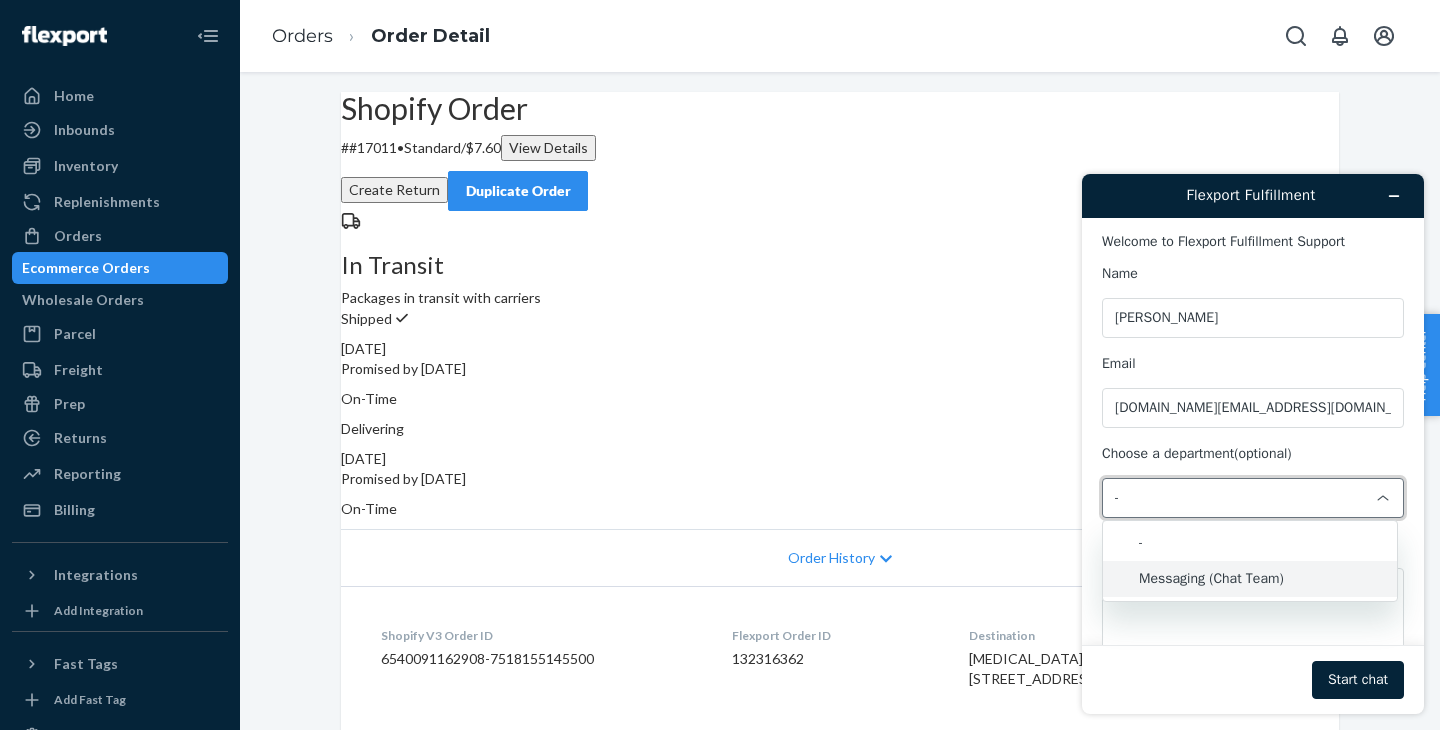 click on "Messaging (Chat Team)" at bounding box center [1250, 579] 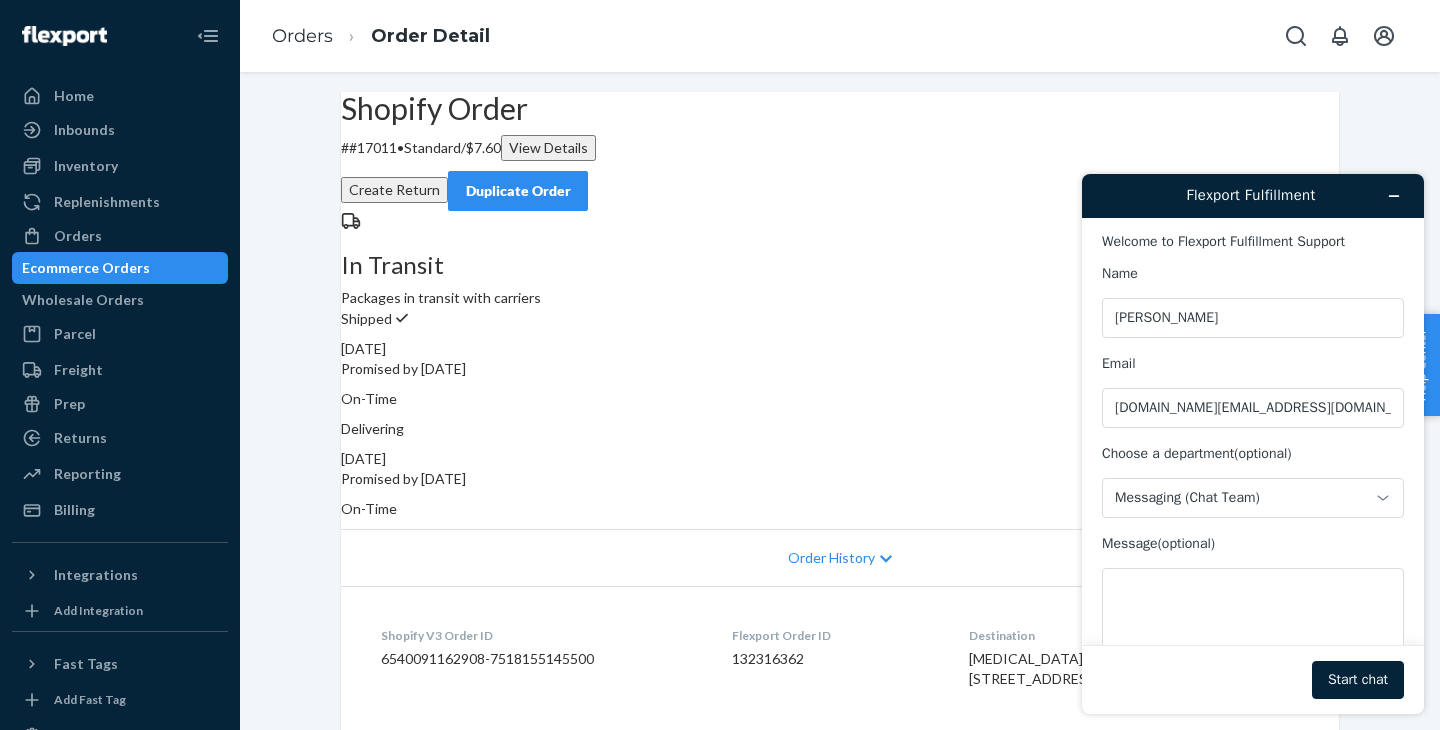 click on "132316362" at bounding box center [834, 659] 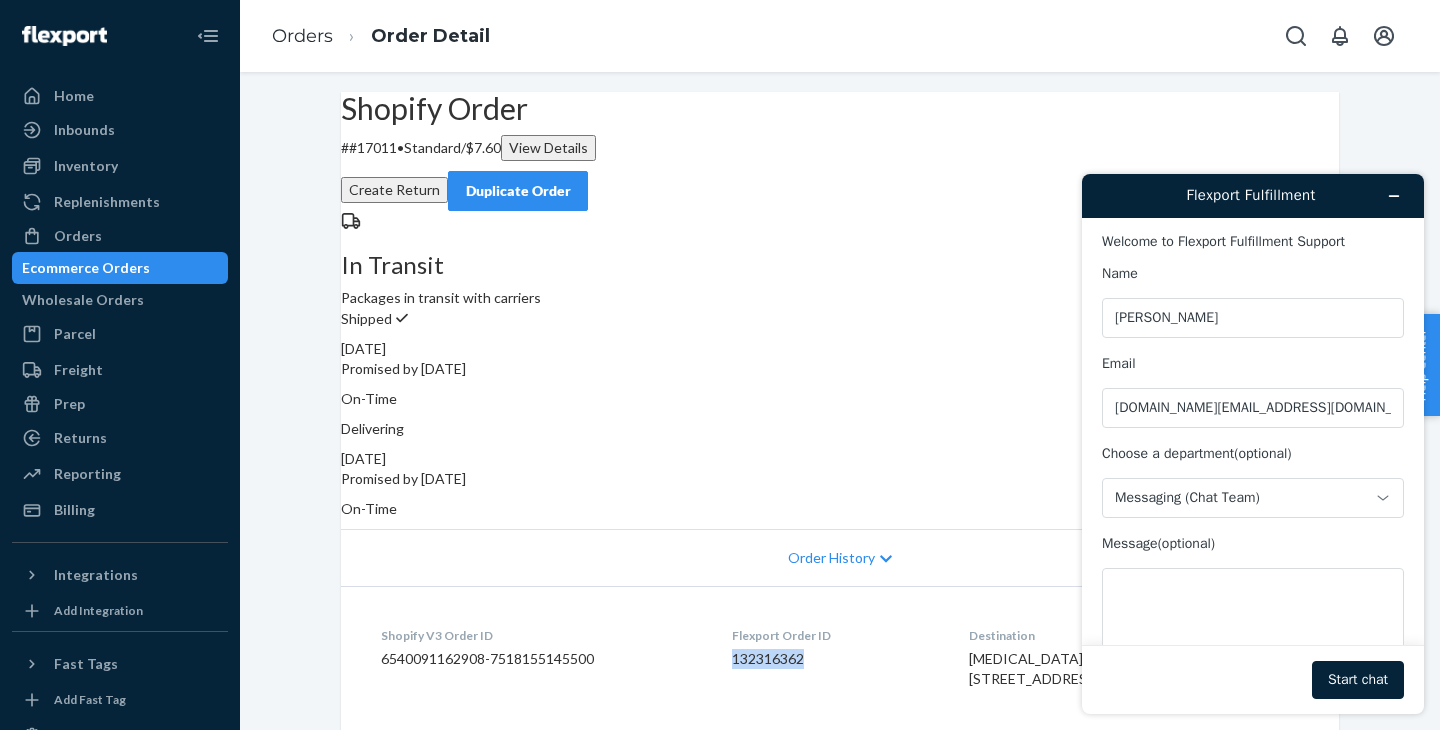 click on "132316362" at bounding box center (834, 659) 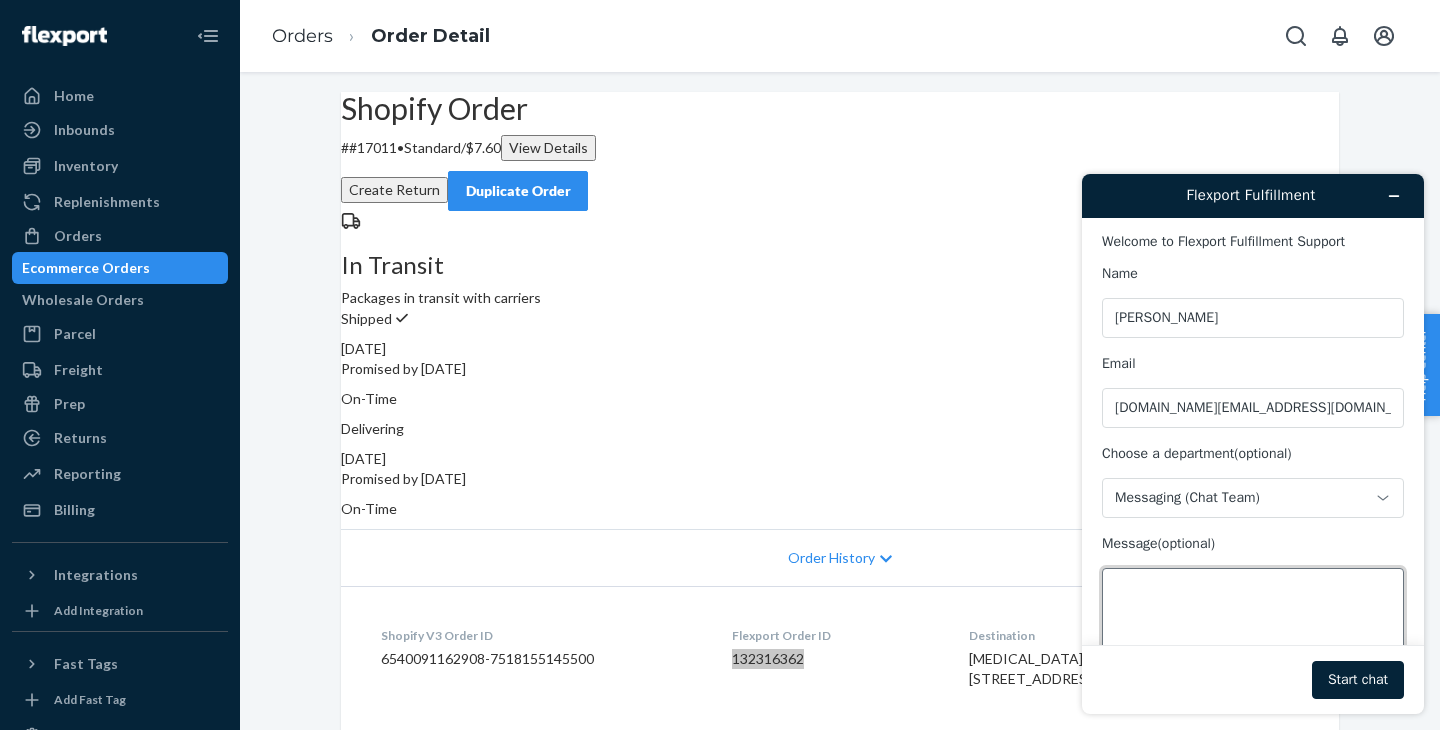 click on "Message  (optional)" at bounding box center [1253, 624] 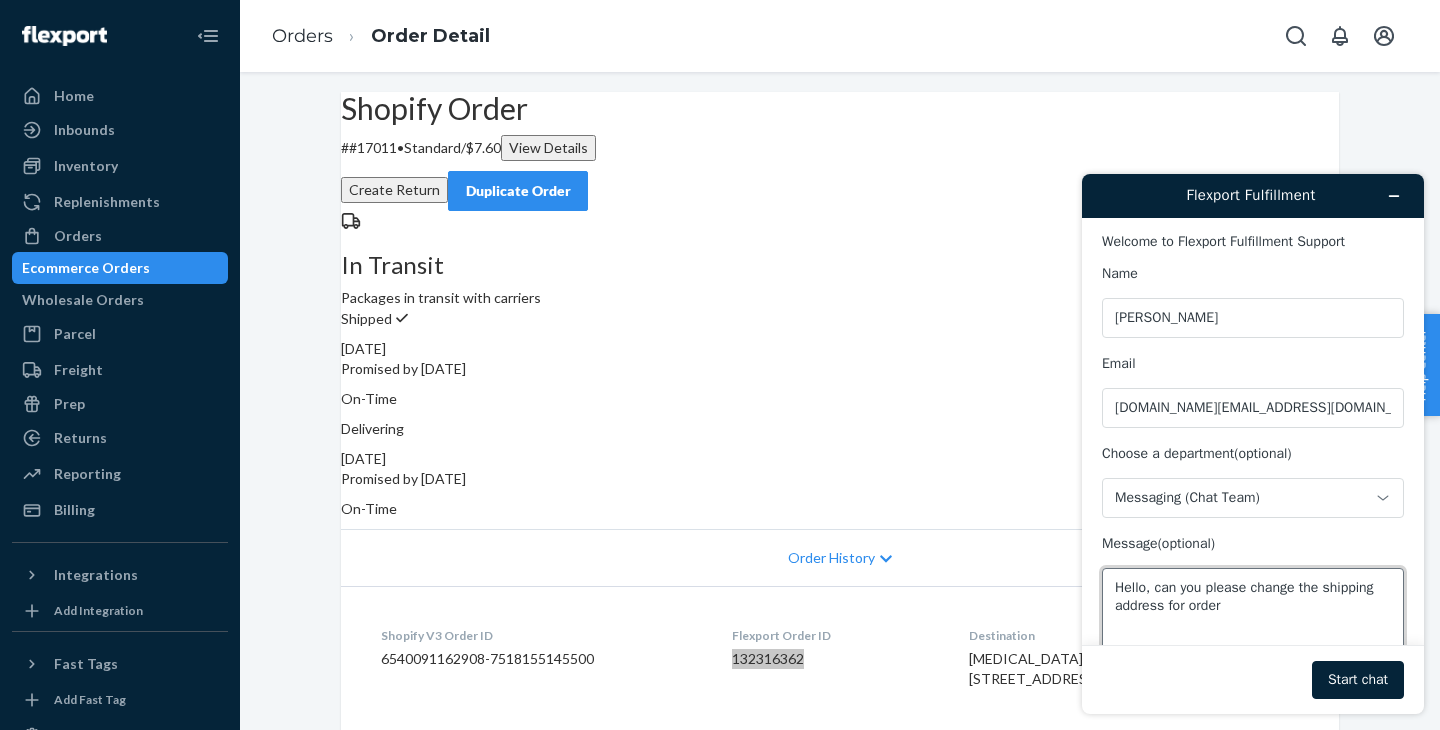 paste on "132316362" 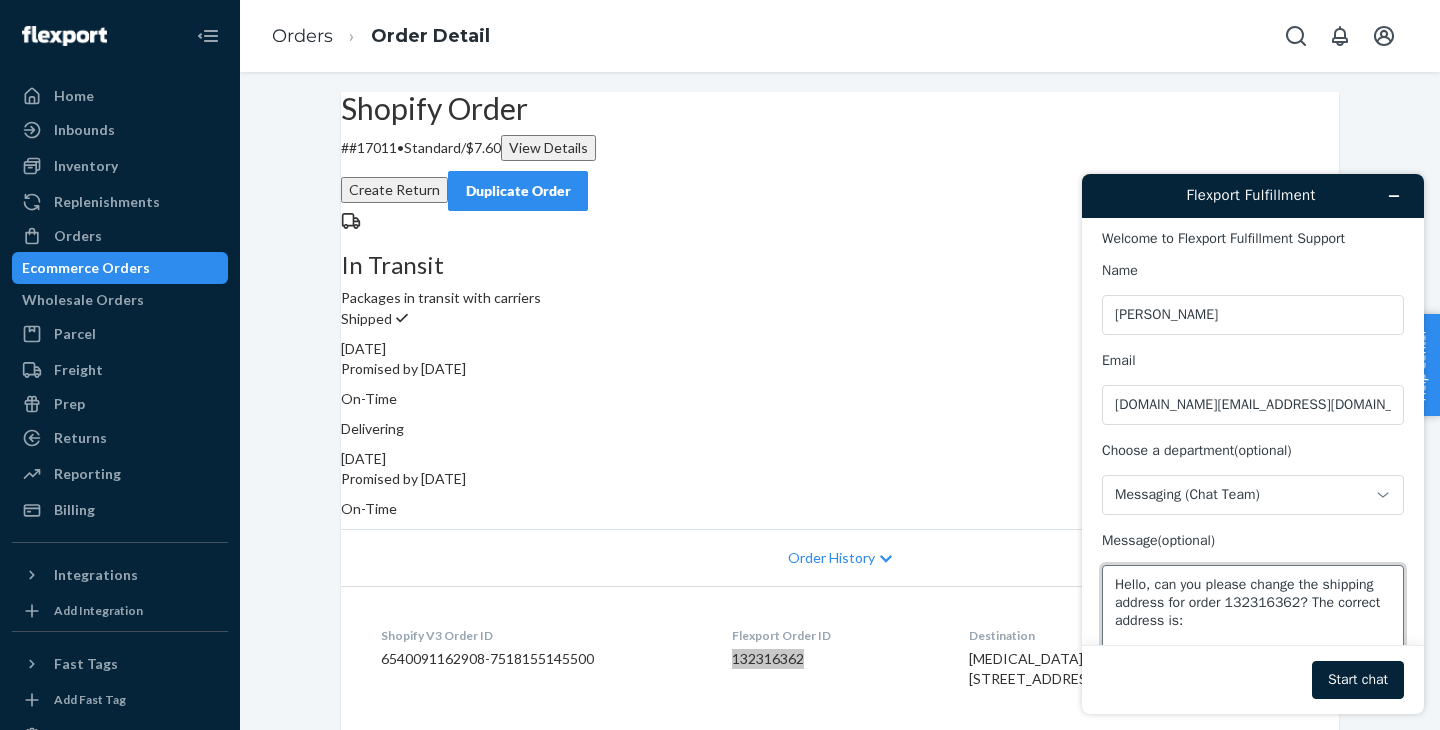 scroll, scrollTop: 21, scrollLeft: 0, axis: vertical 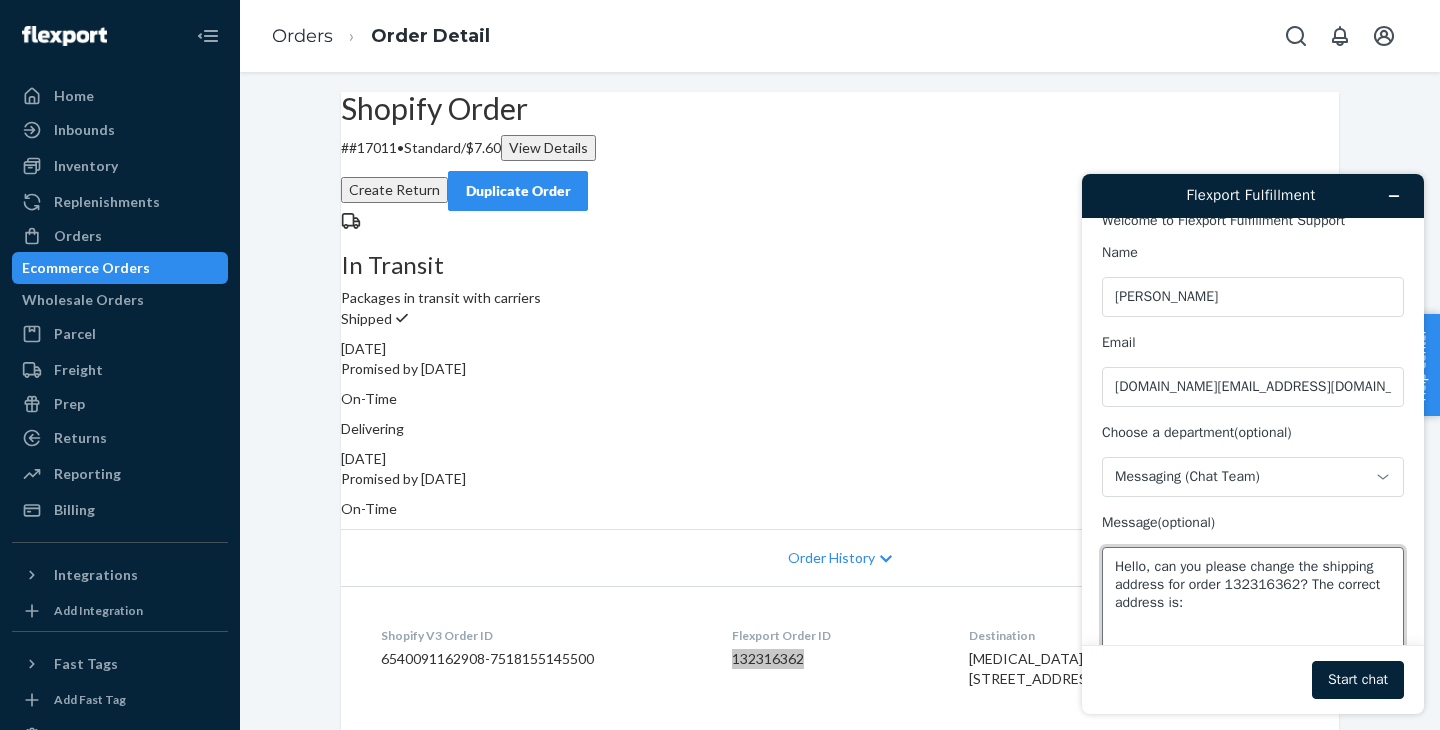 paste on "[MEDICAL_DATA][PERSON_NAME]
[STREET_ADDRESS]" 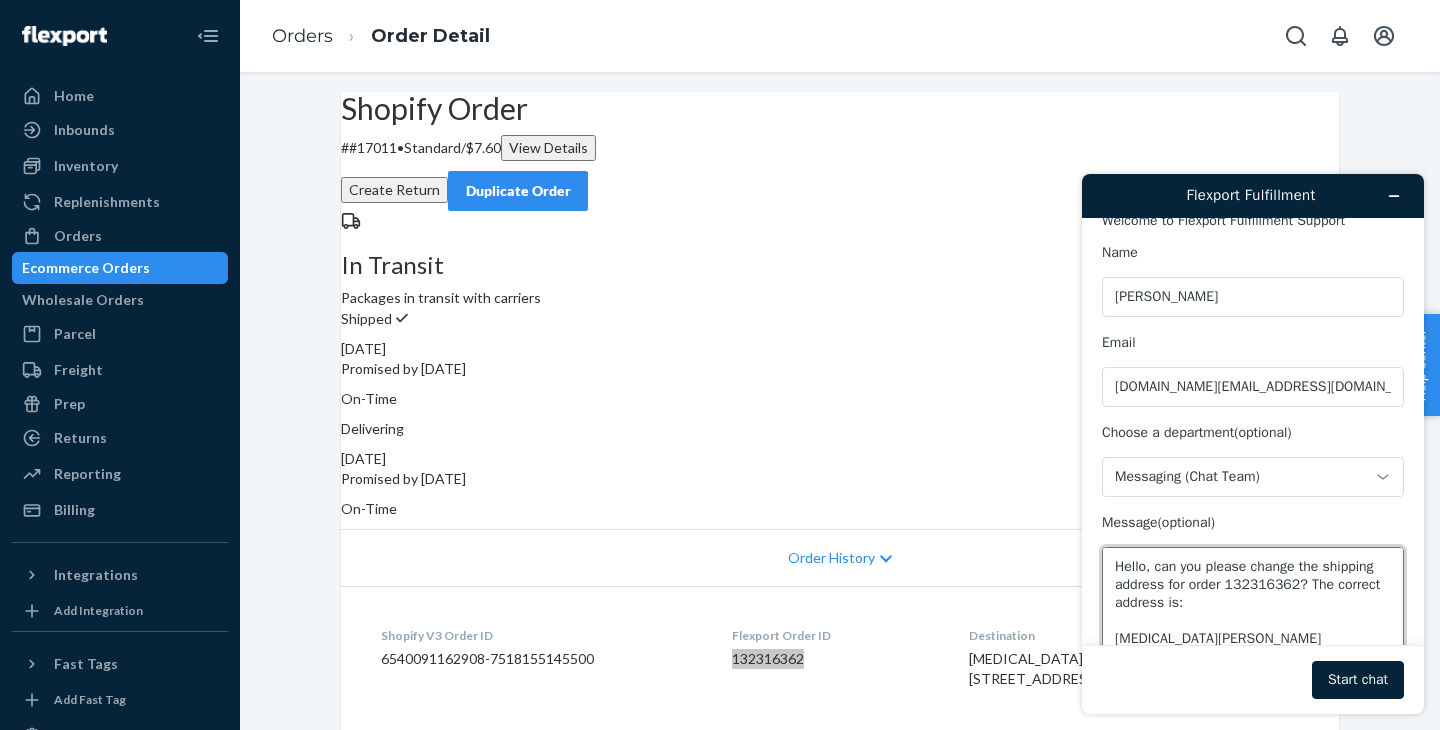 scroll, scrollTop: 25, scrollLeft: 0, axis: vertical 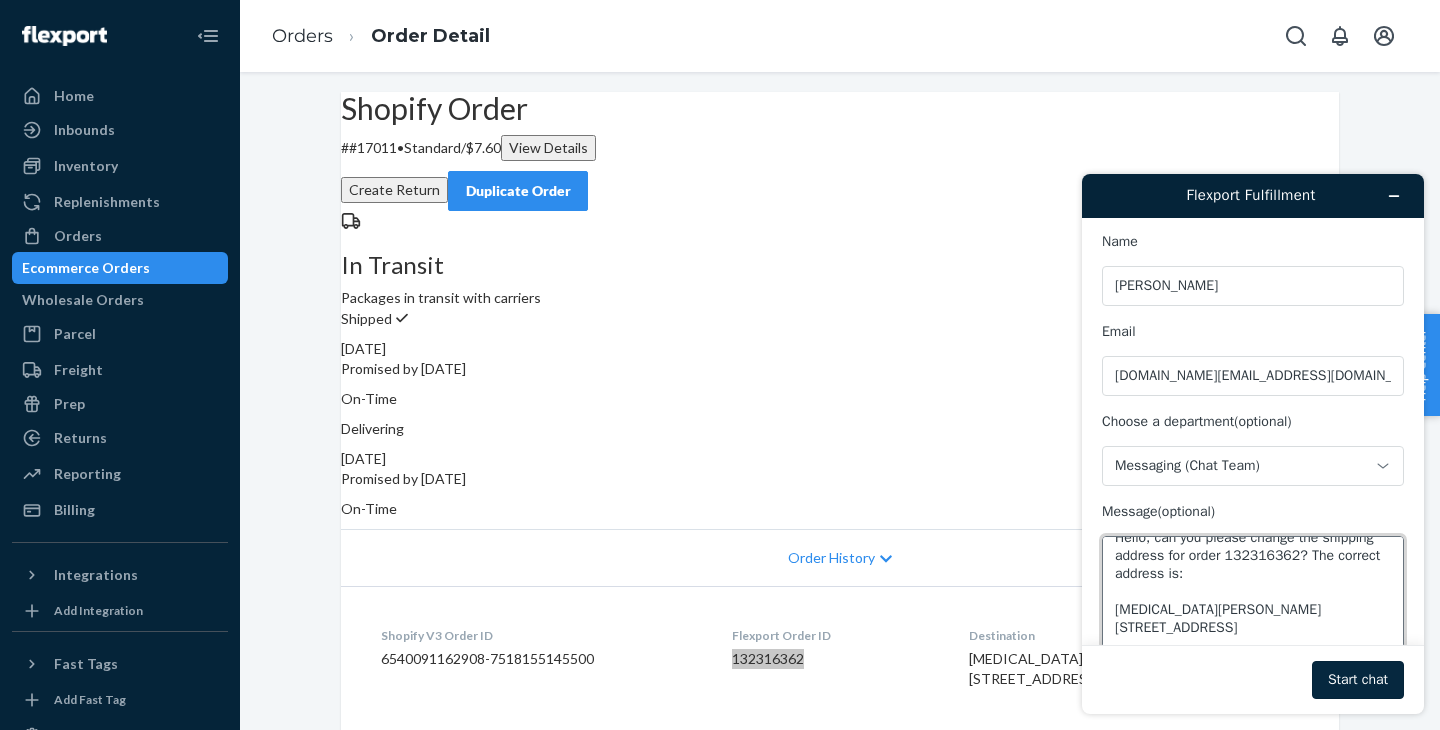 type on "Hello, can you please change the shipping address for order 132316362? The correct address is:
[MEDICAL_DATA][PERSON_NAME]
[STREET_ADDRESS]" 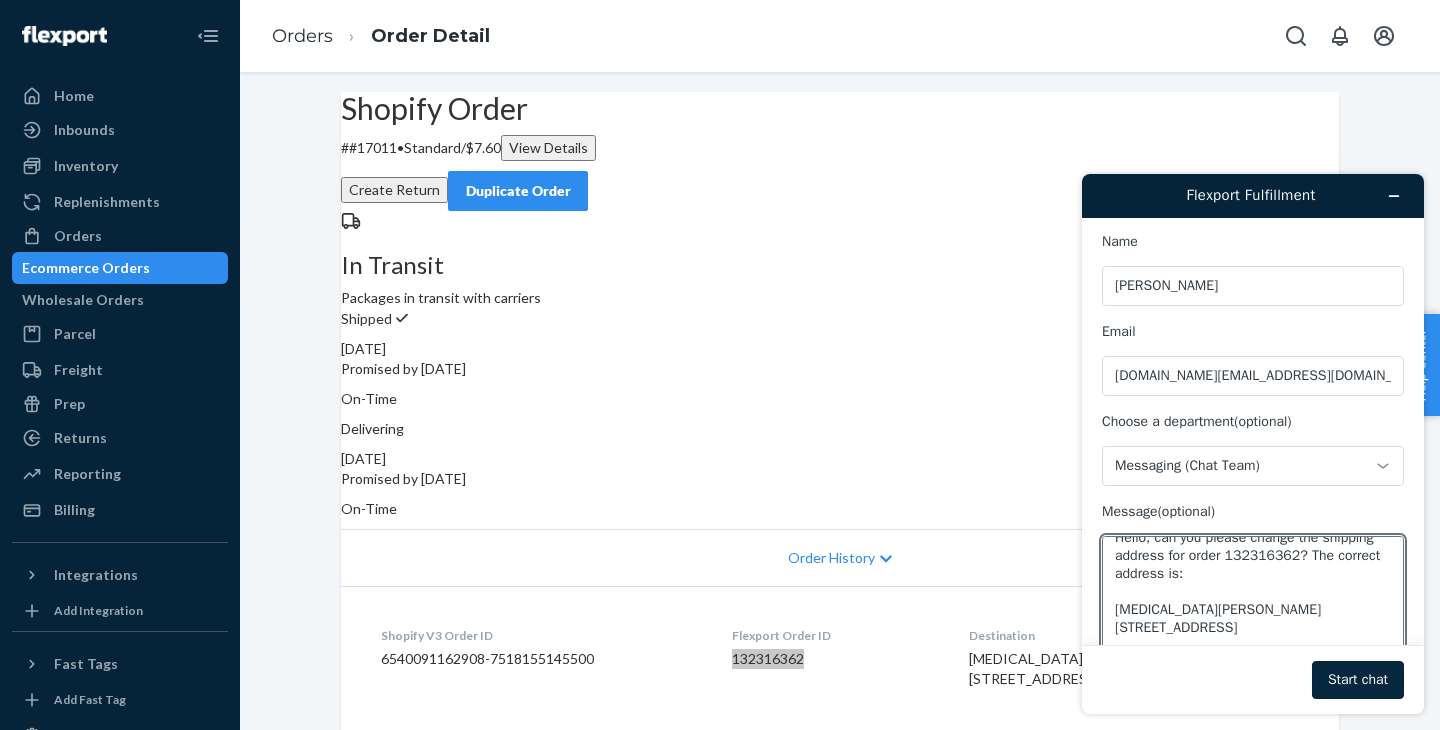 click on "Start chat" at bounding box center [1358, 680] 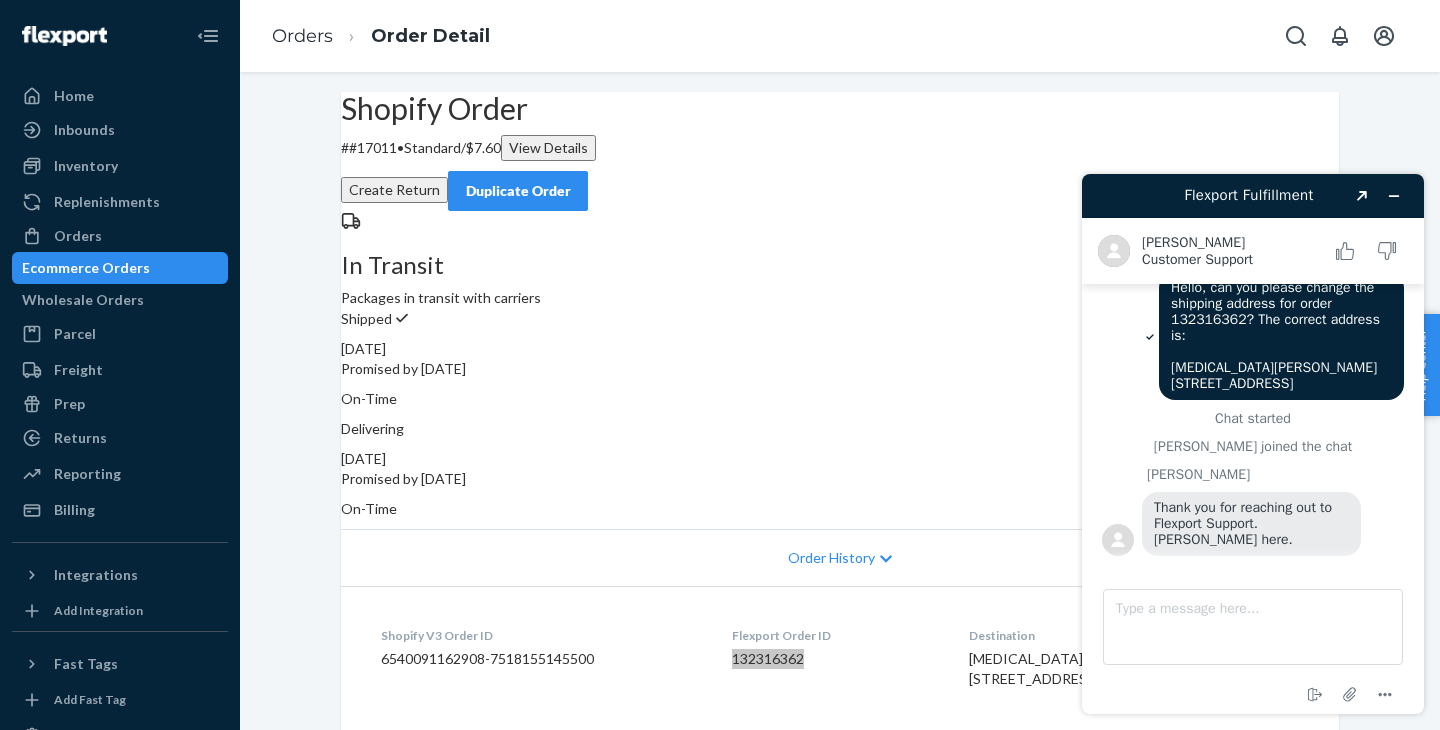 scroll, scrollTop: 91, scrollLeft: 0, axis: vertical 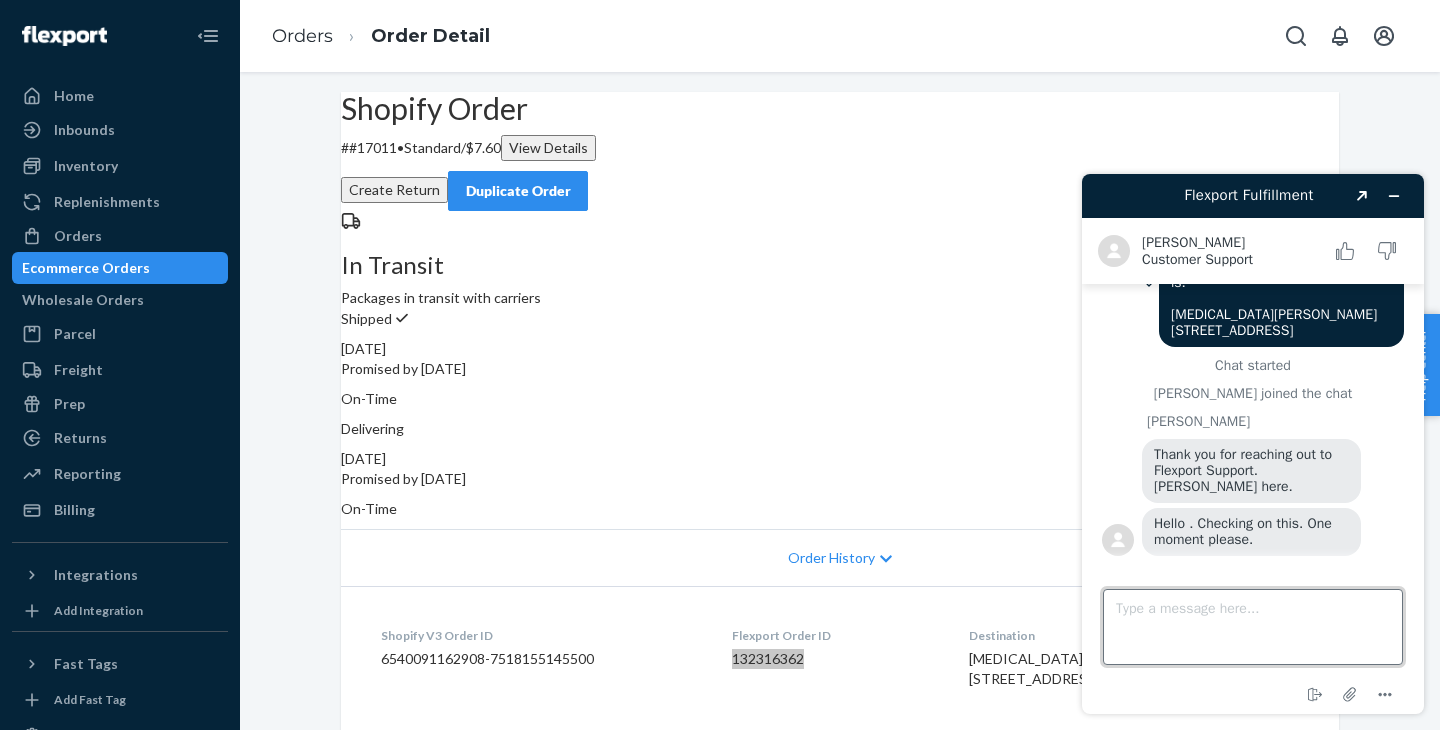 click on "Type a message here..." at bounding box center [1253, 627] 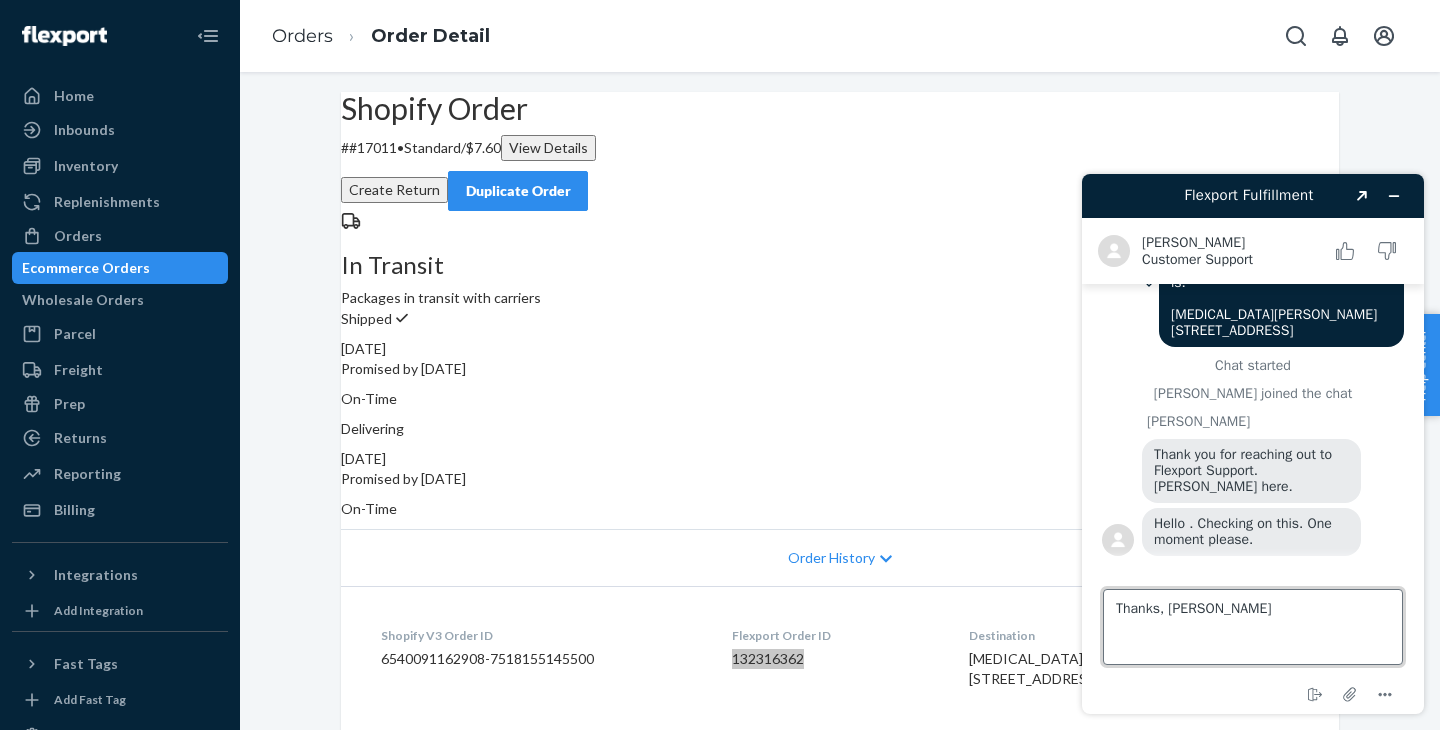type on "Thanks, [PERSON_NAME]" 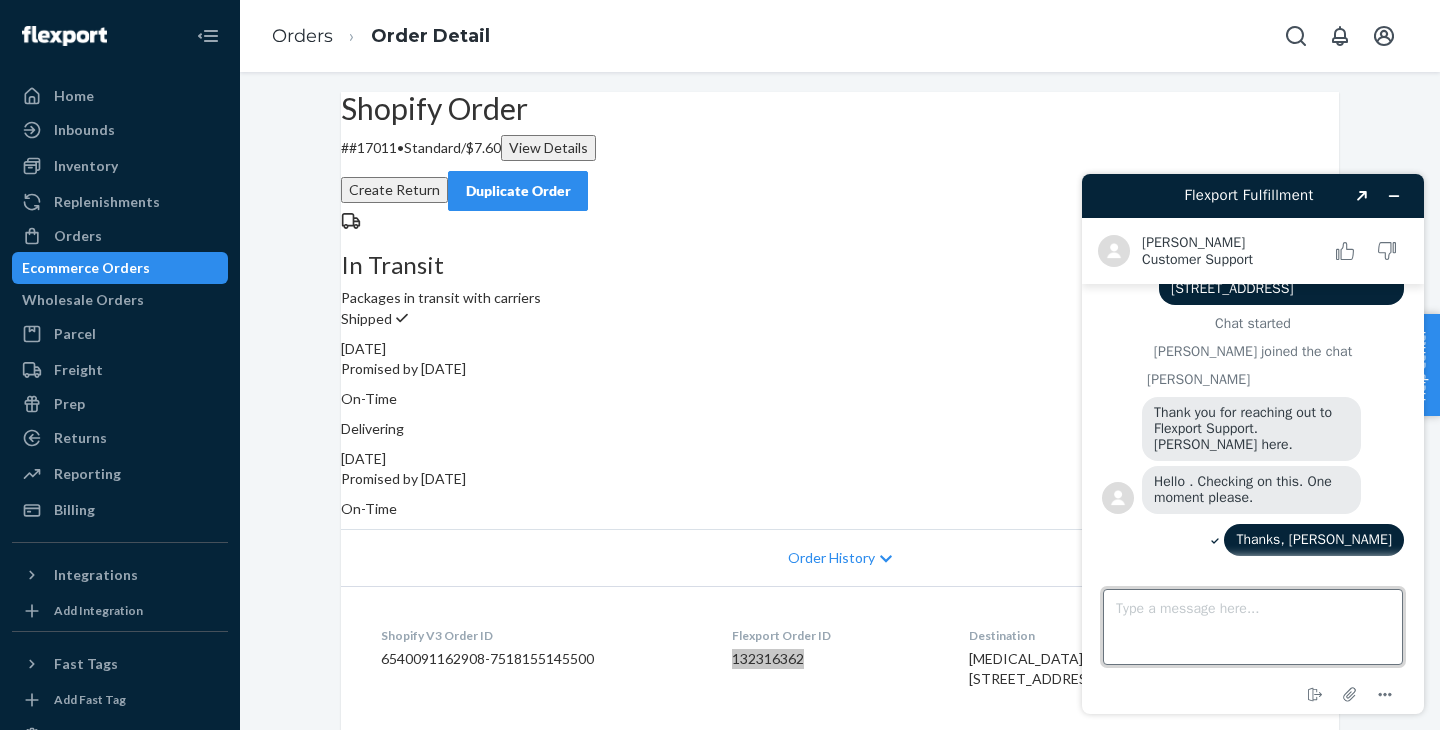 scroll, scrollTop: 133, scrollLeft: 0, axis: vertical 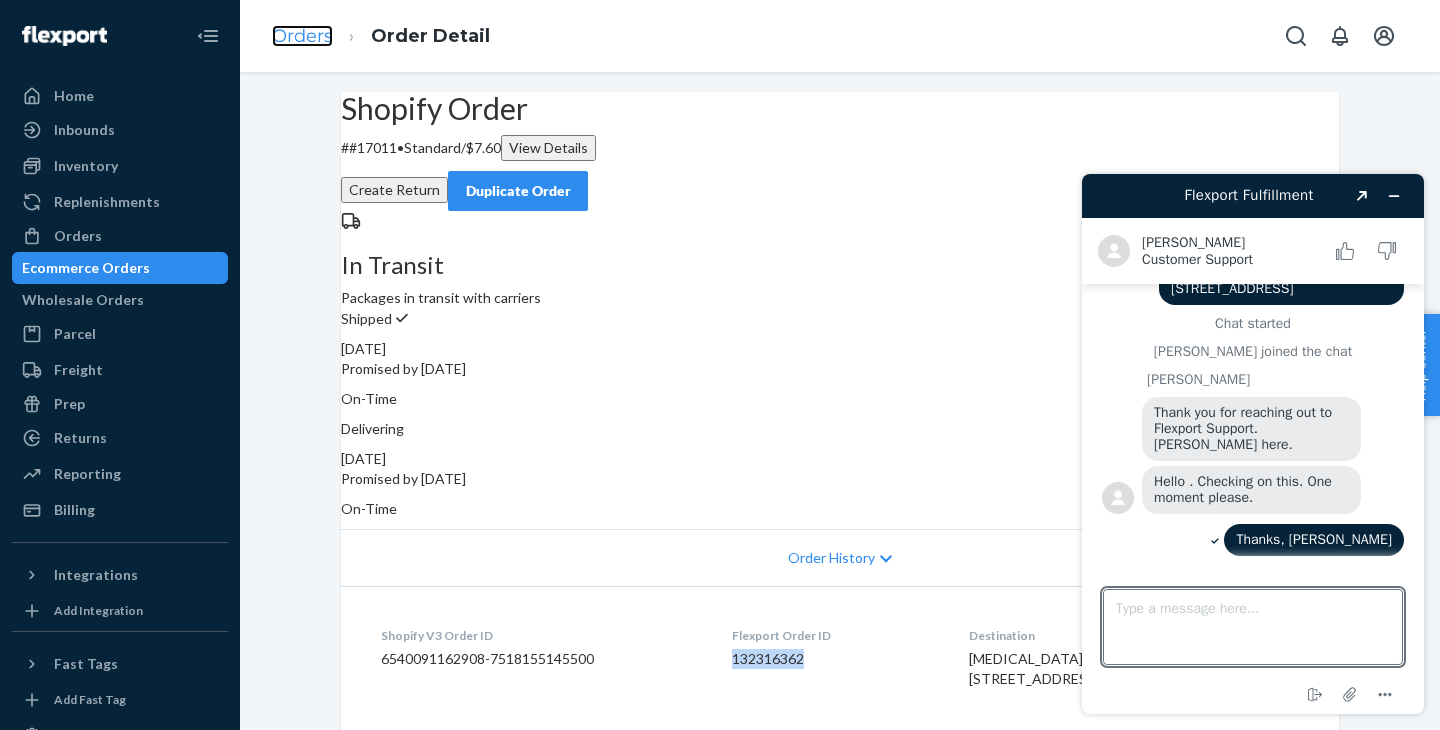 click on "Orders" at bounding box center [302, 36] 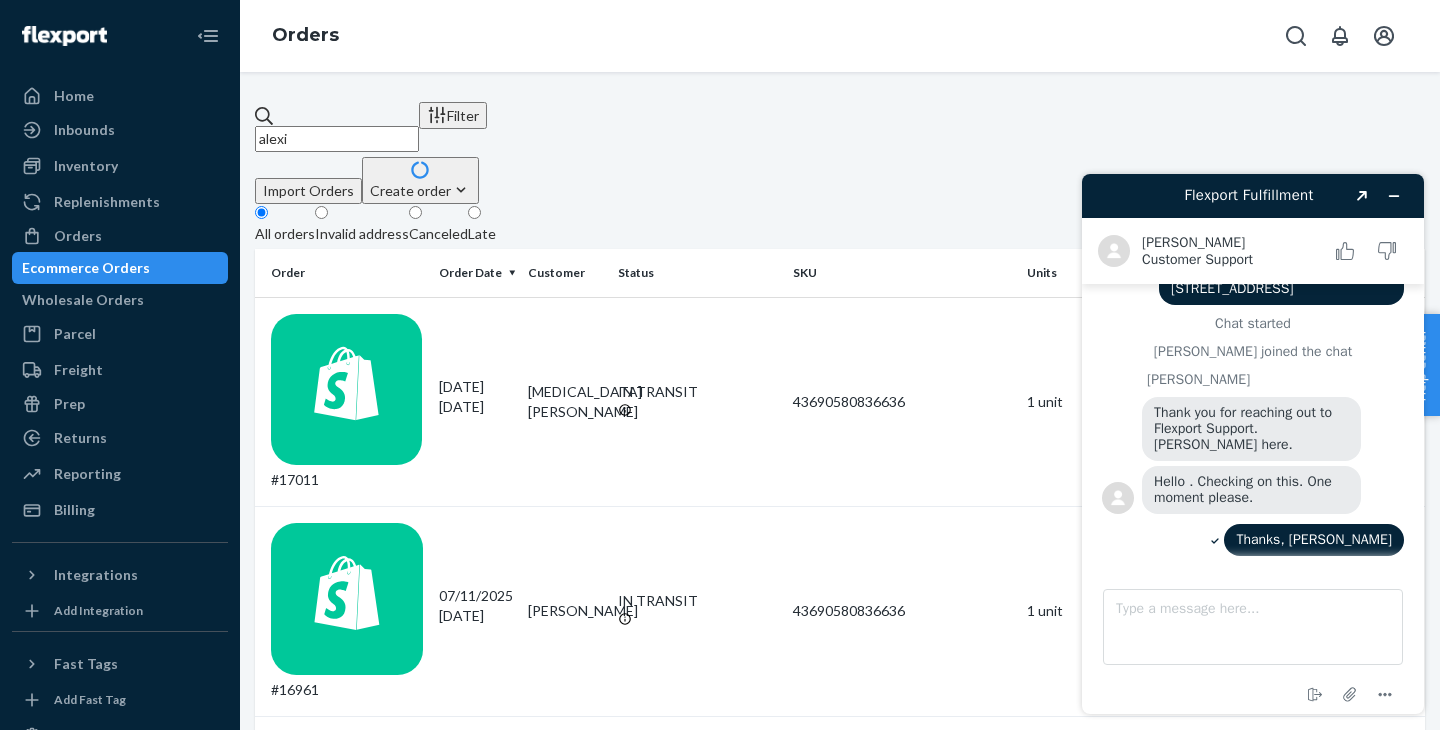 click on "alexi" at bounding box center [337, 139] 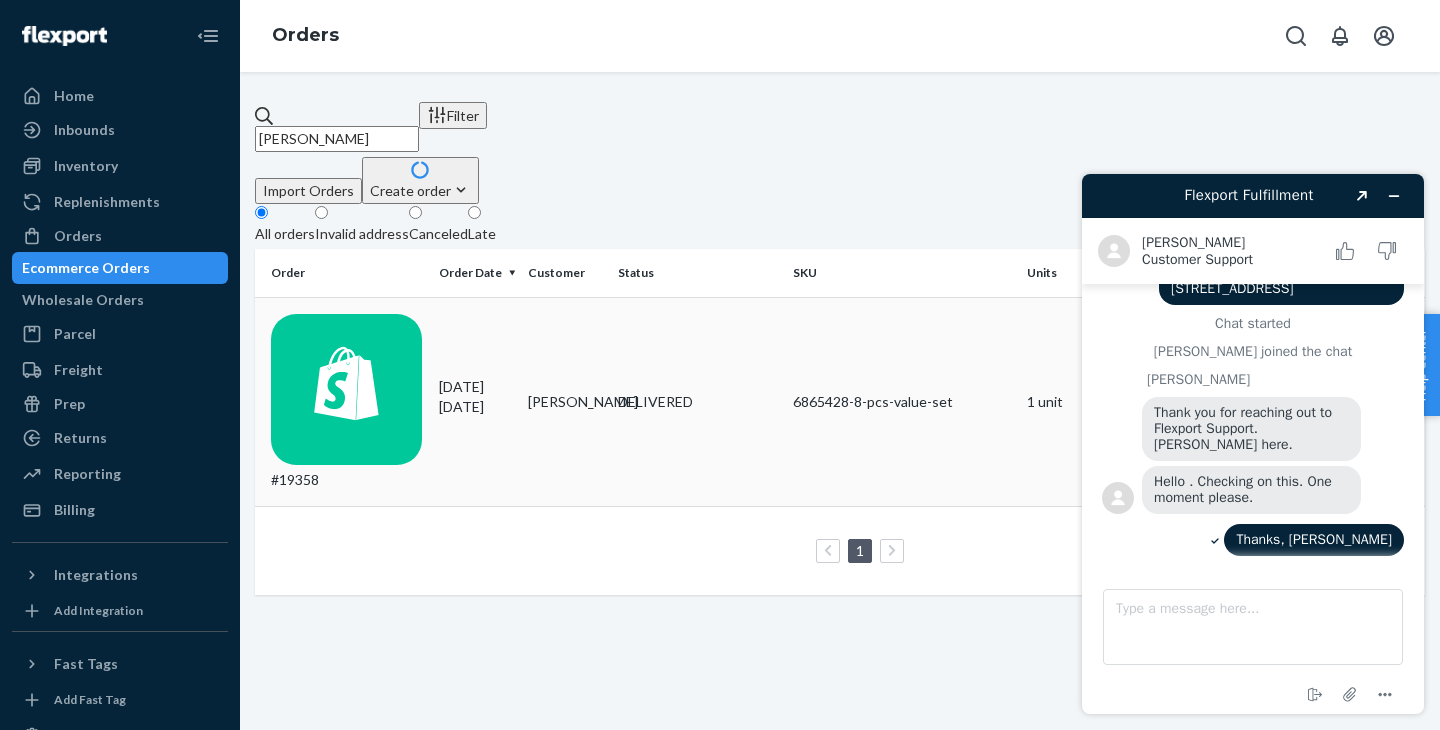 type on "[PERSON_NAME]" 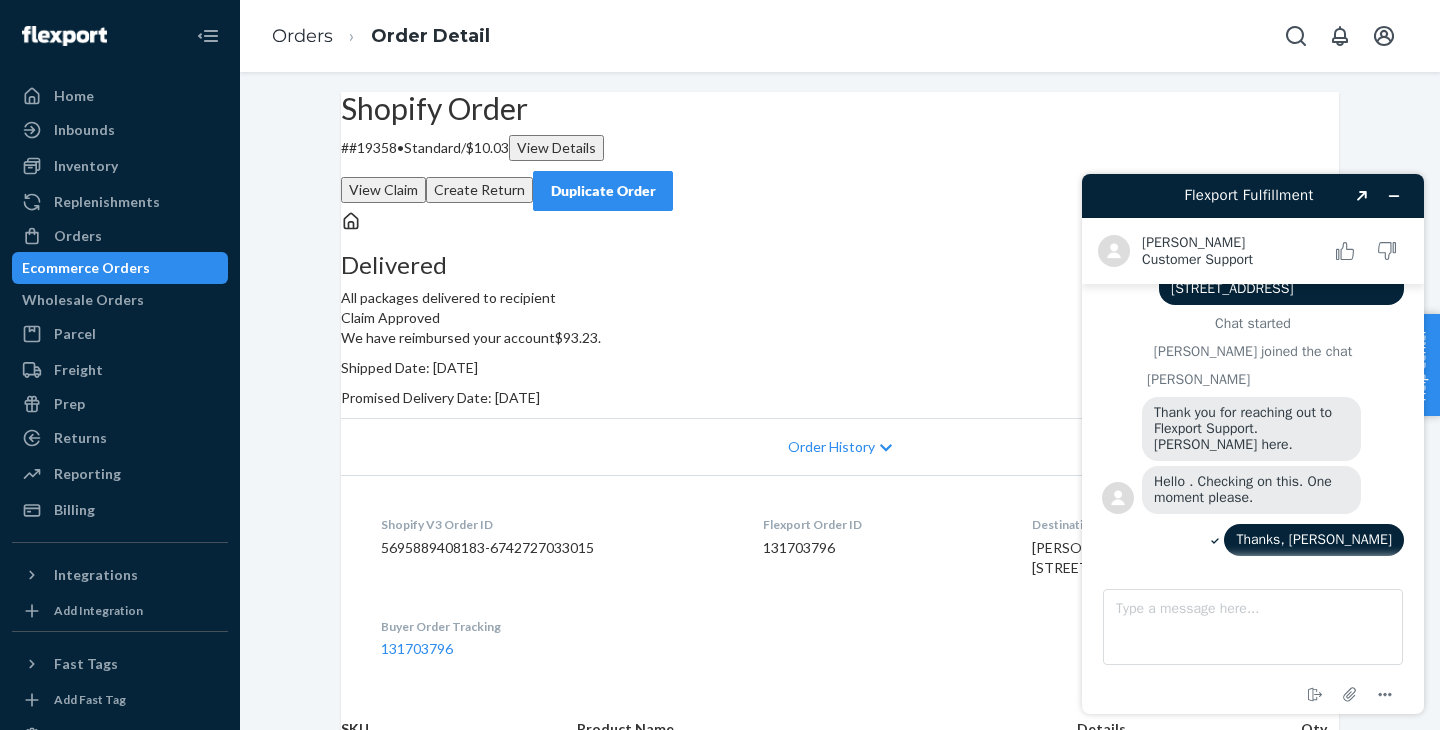 click on "Duplicate Order" at bounding box center [603, 191] 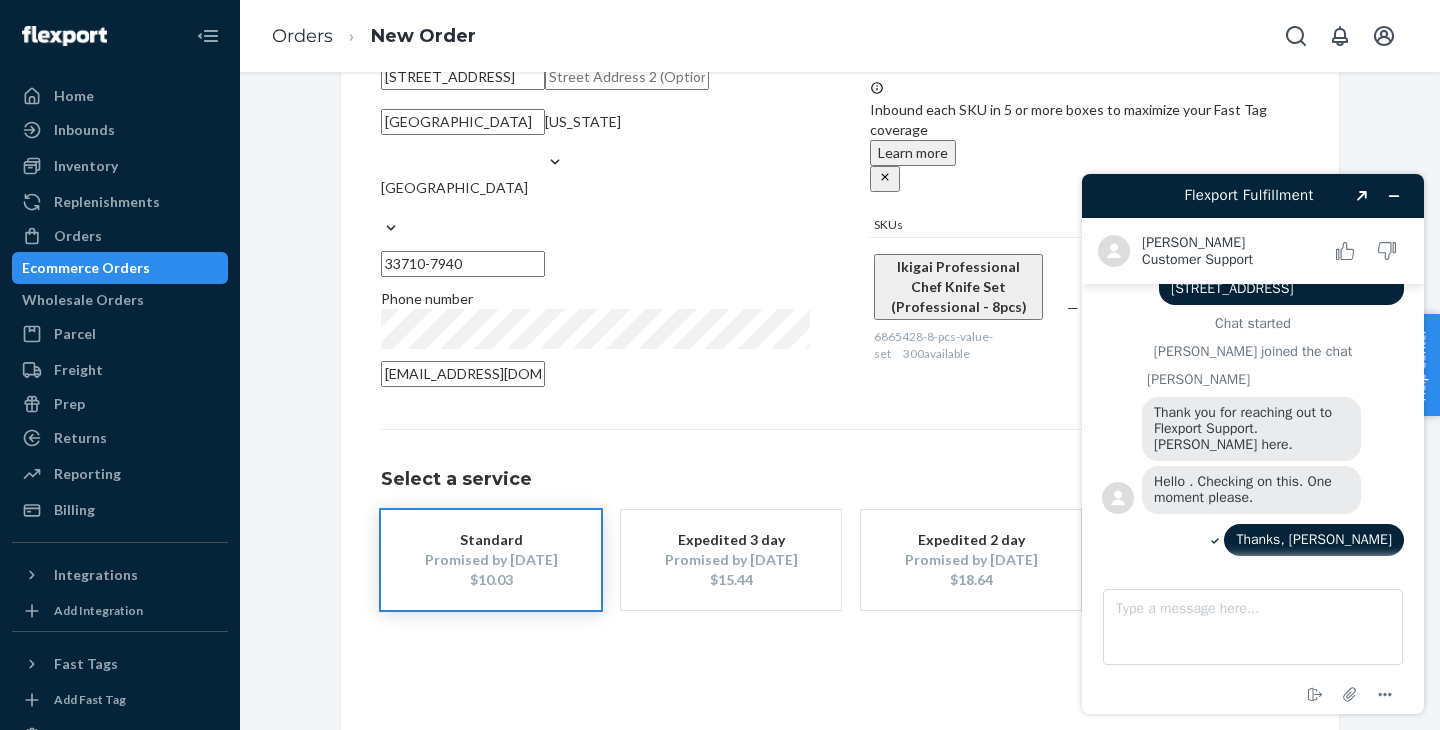 scroll, scrollTop: 280, scrollLeft: 0, axis: vertical 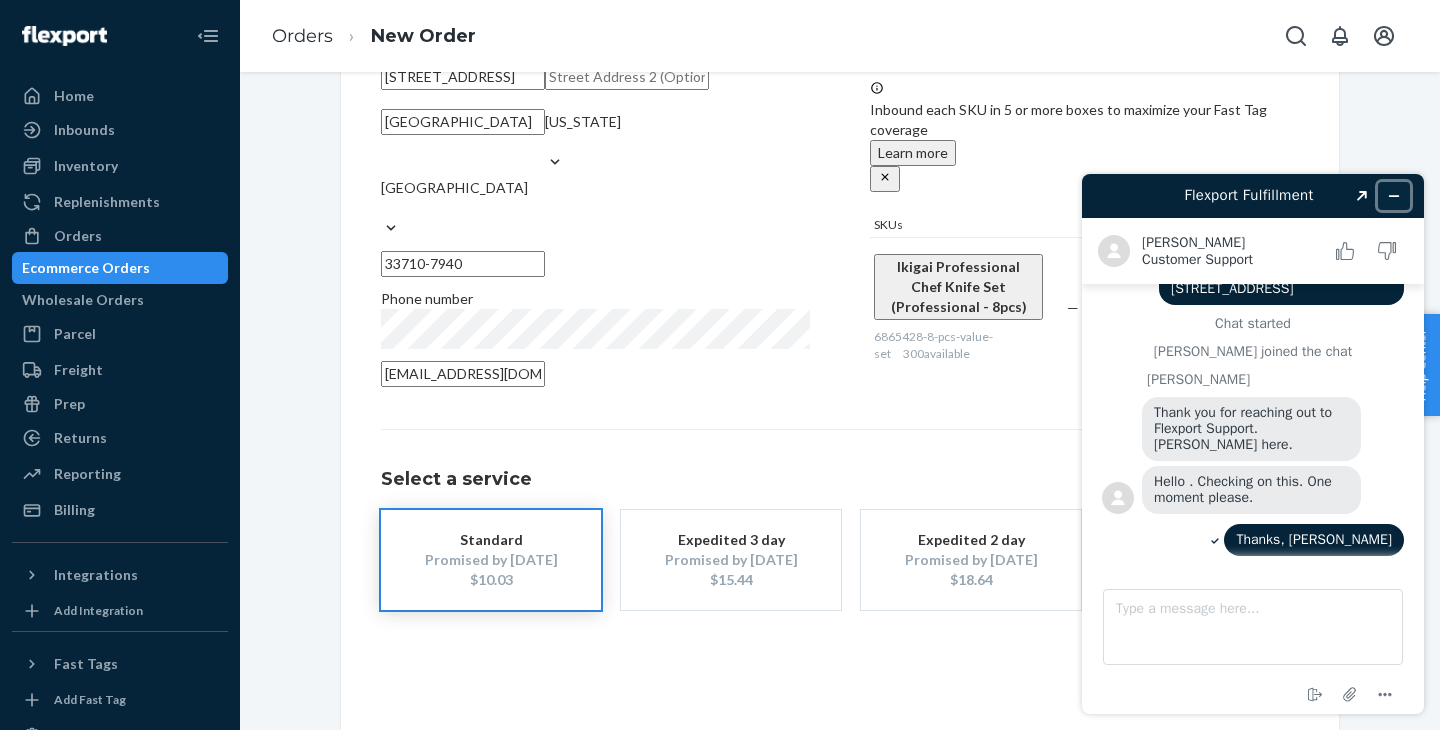 click 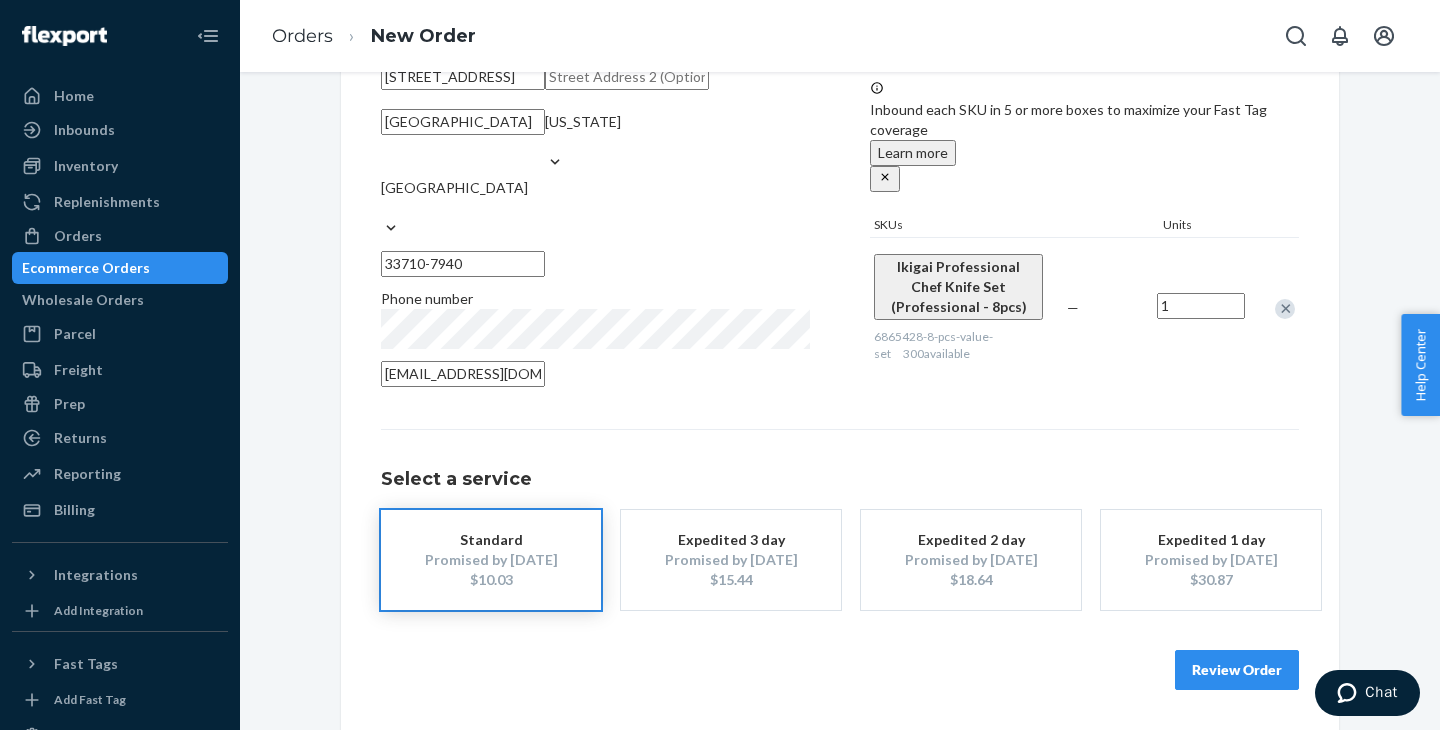 click on "Review Order" at bounding box center (1237, 670) 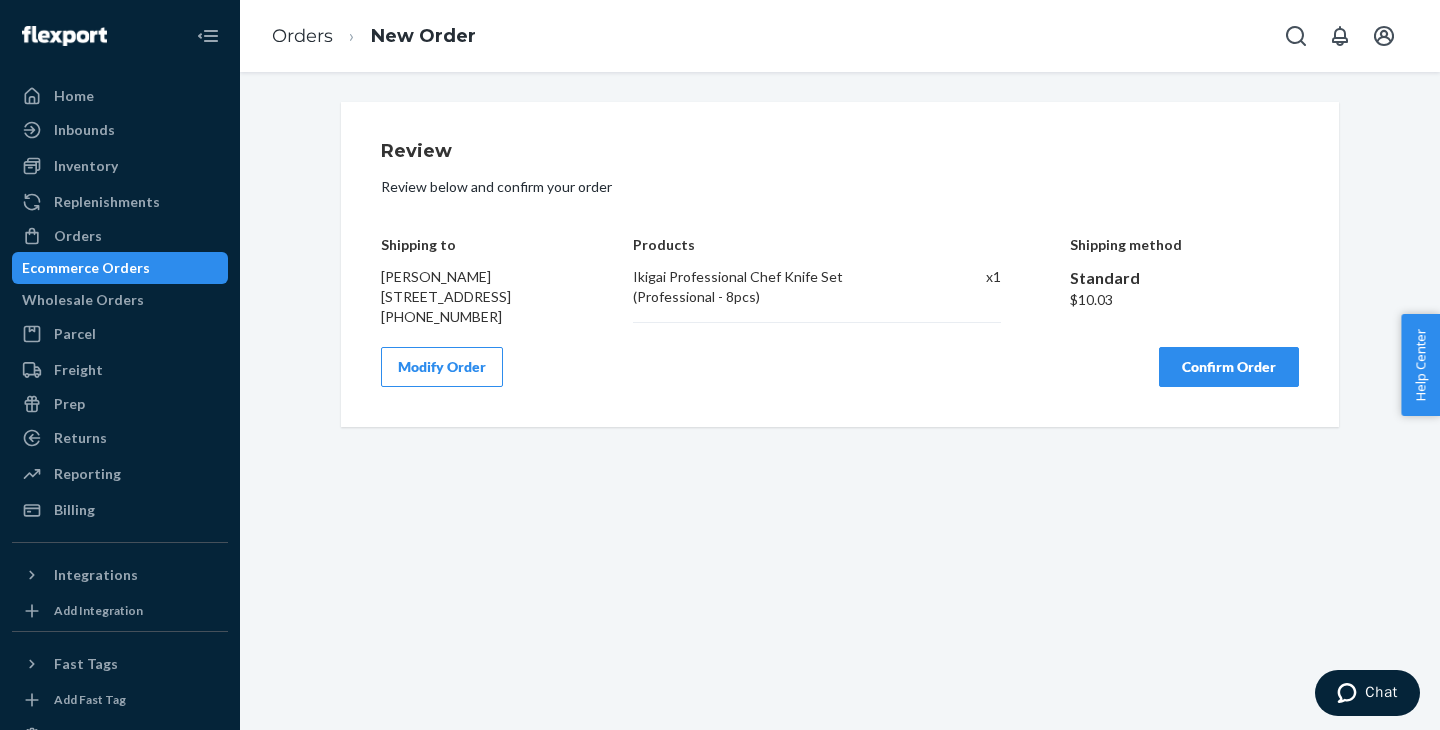 click on "Confirm Order" at bounding box center (1229, 367) 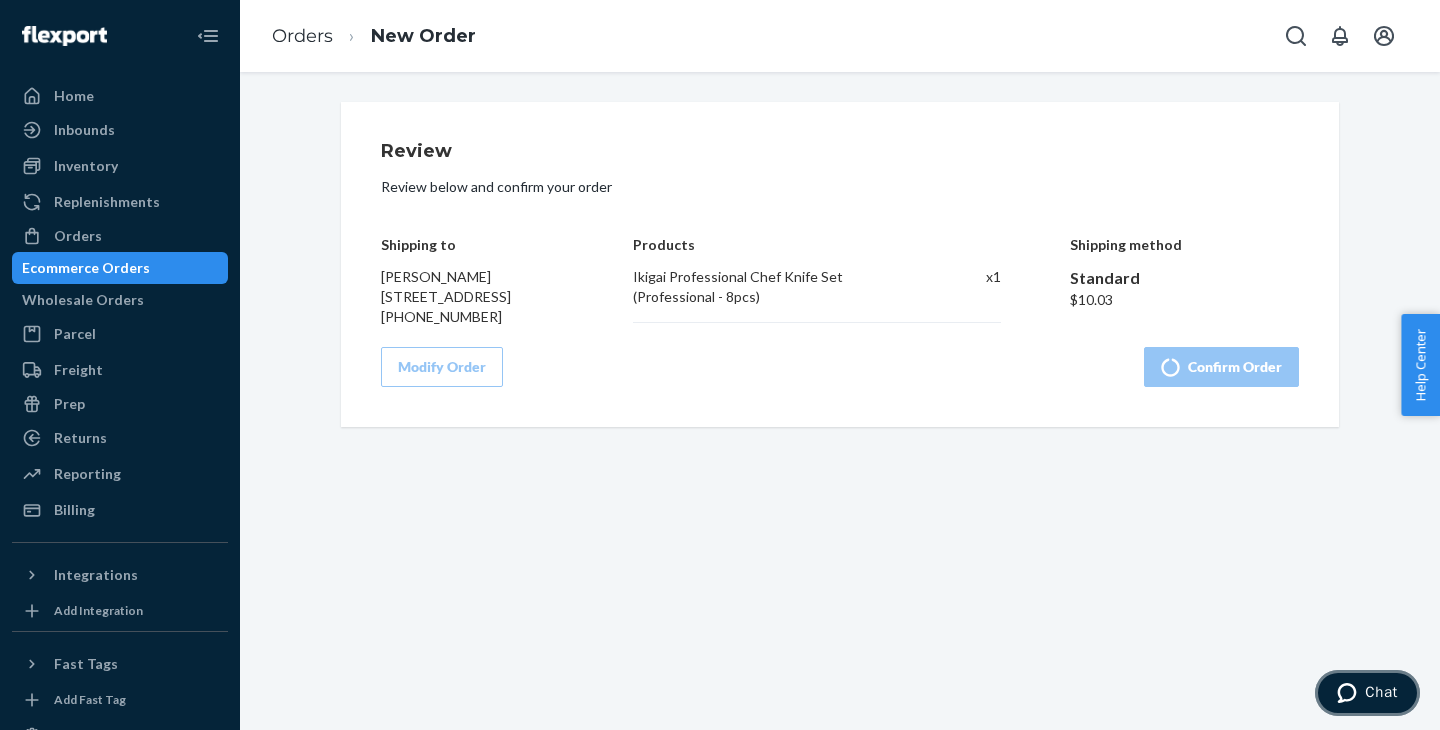 click 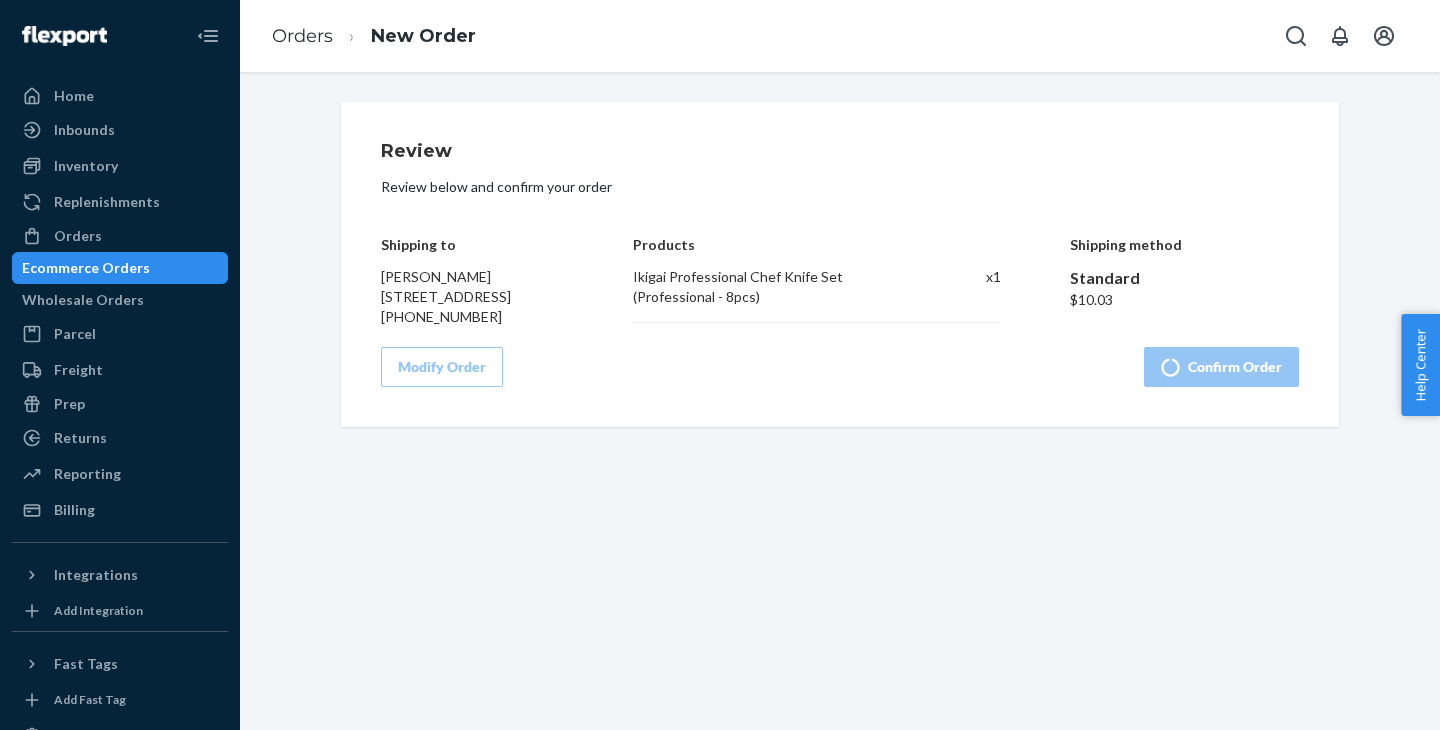 scroll, scrollTop: 0, scrollLeft: 0, axis: both 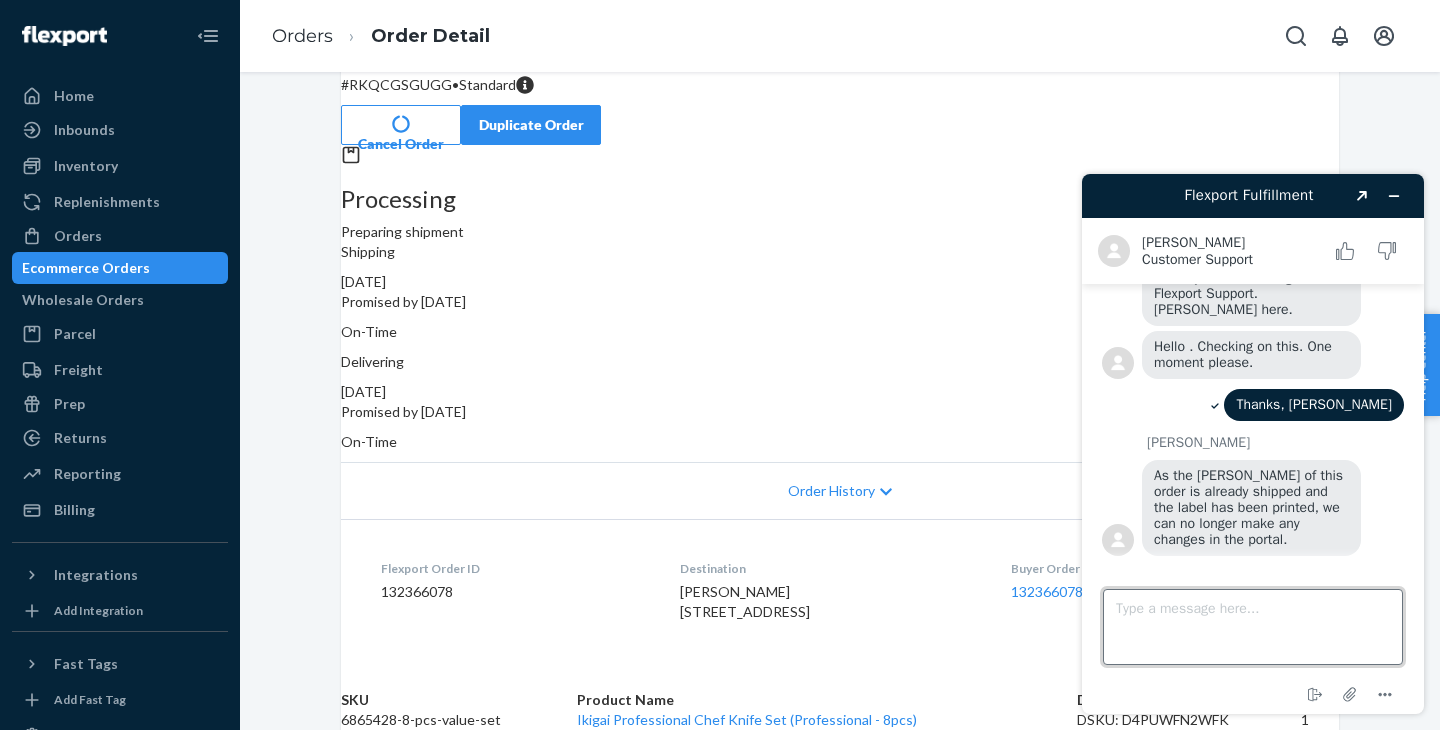 click on "Type a message here..." at bounding box center (1253, 627) 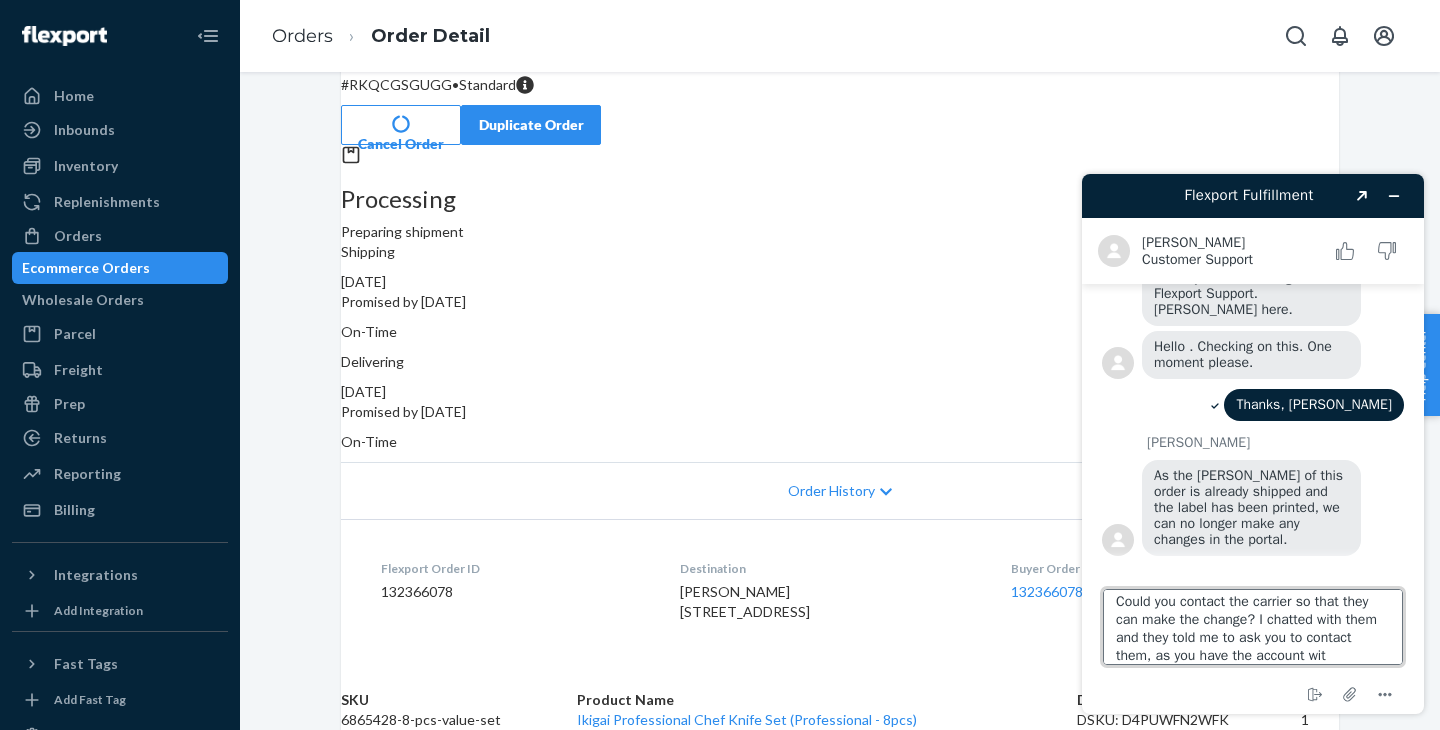scroll, scrollTop: 25, scrollLeft: 0, axis: vertical 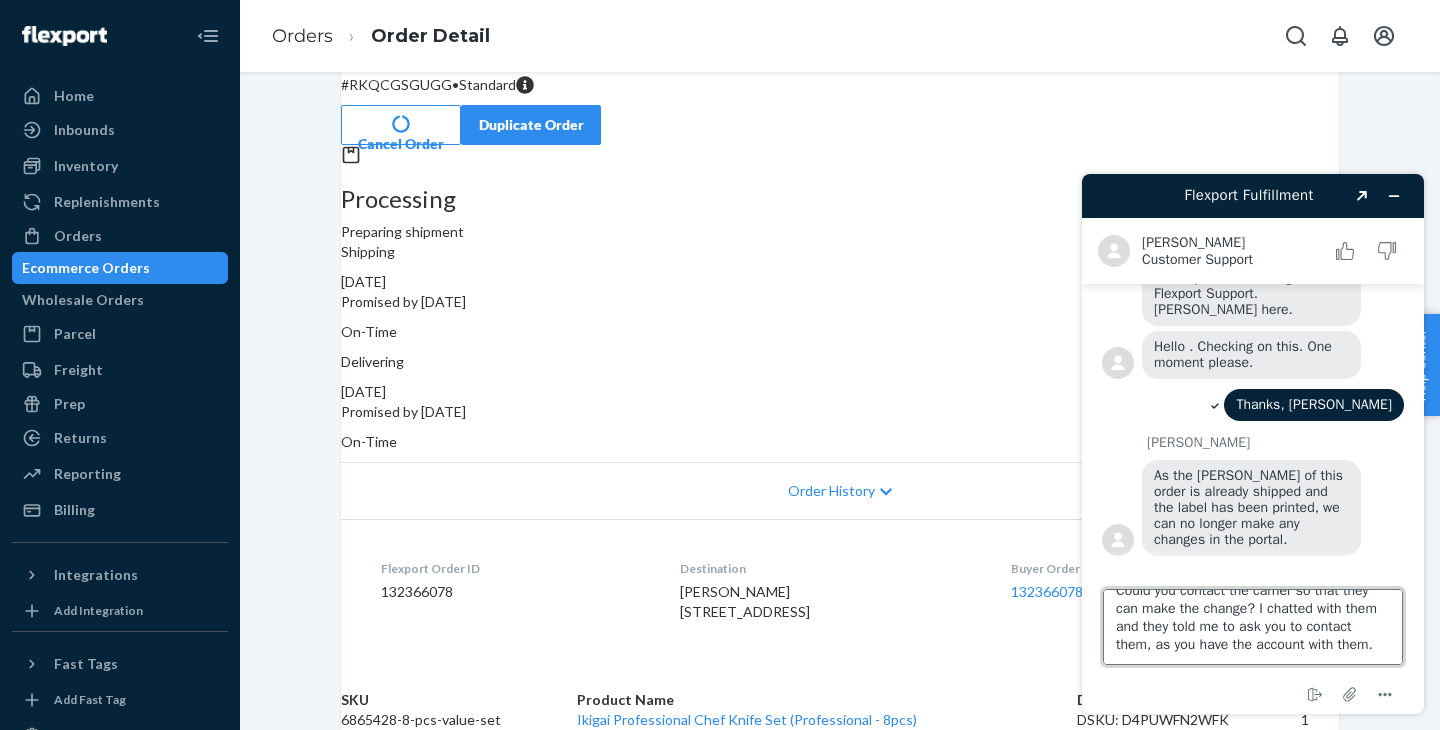 click on "Could you contact the carrier so that they can make the change? I chatted with them and they told me to ask you to contact them, as you have the account with them." at bounding box center [1253, 627] 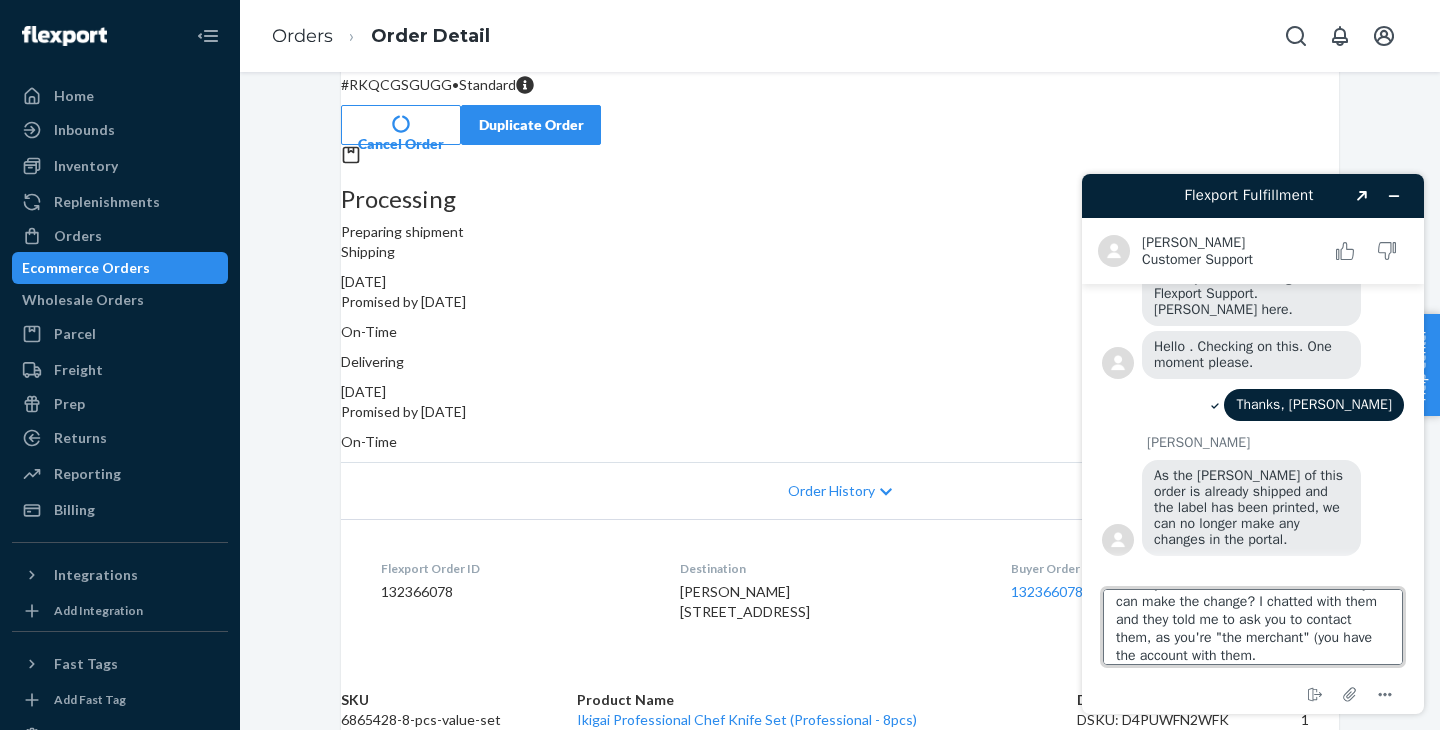 click on "Could you contact the carrier so that they can make the change? I chatted with them and they told me to ask you to contact them, as you're "the merchant" (you have the account with them." at bounding box center [1253, 627] 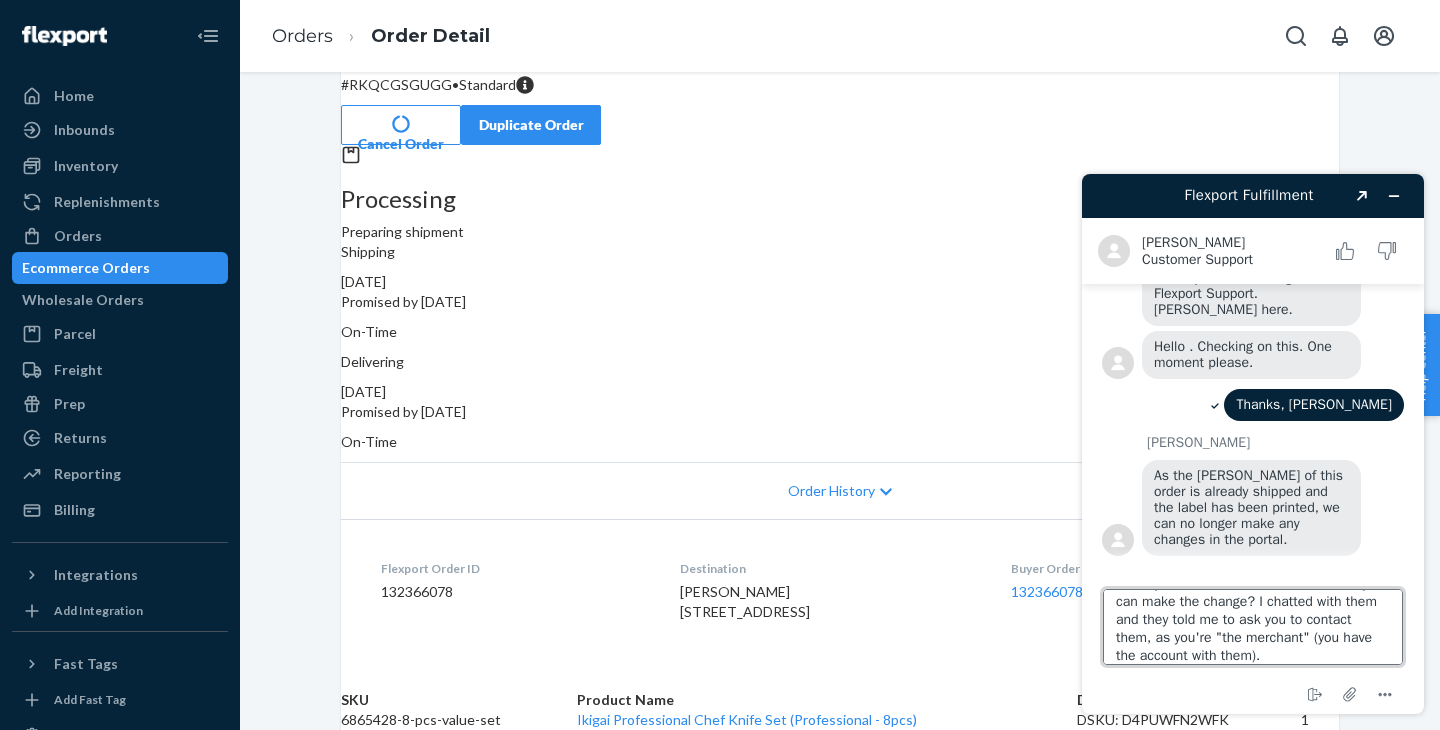 click on "Could you contact the carrier so that they can make the change? I chatted with them and they told me to ask you to contact them, as you're "the merchant" (you have the account with them)." at bounding box center (1253, 627) 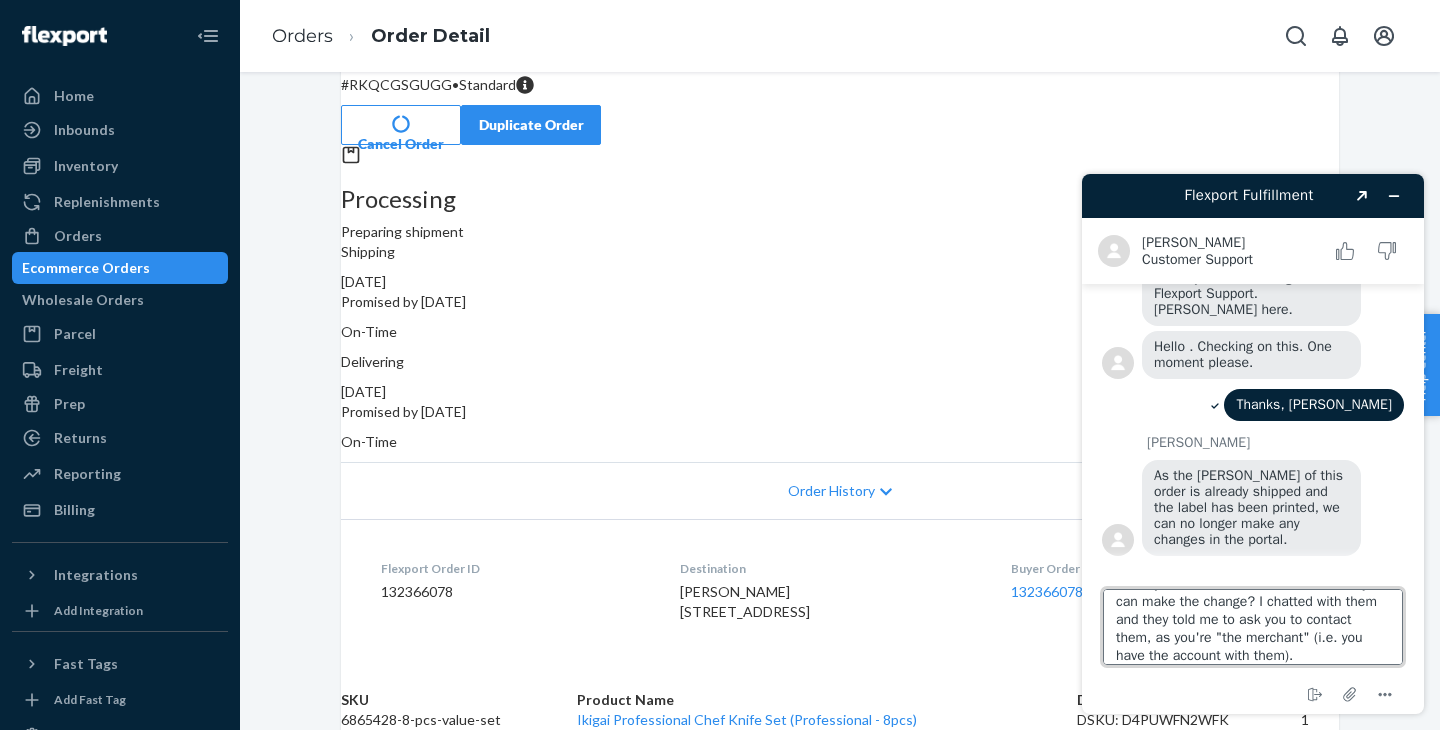 type on "Could you contact the carrier so that they can make the change? I chatted with them and they told me to ask you to contact them, as you're "the merchant" (i.e. you have the account with them)." 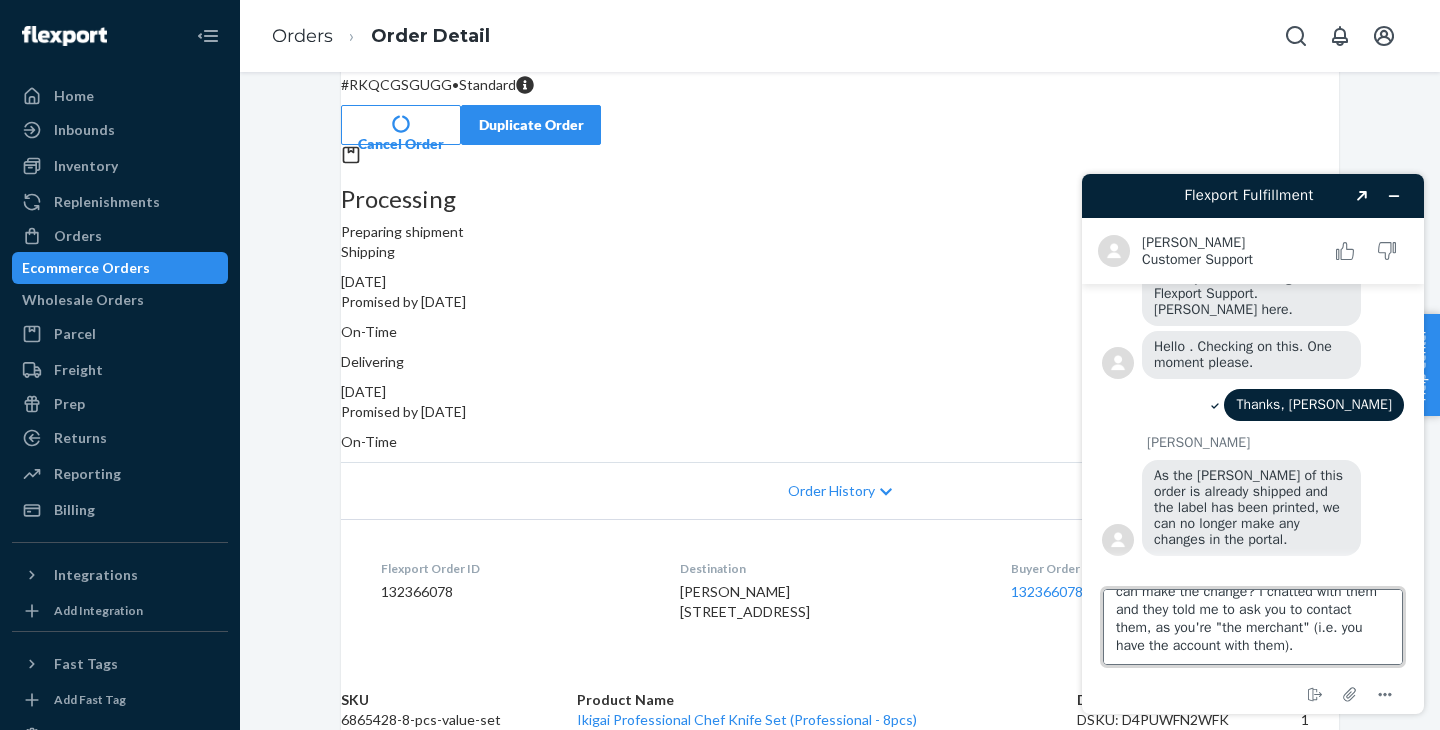 scroll, scrollTop: 36, scrollLeft: 0, axis: vertical 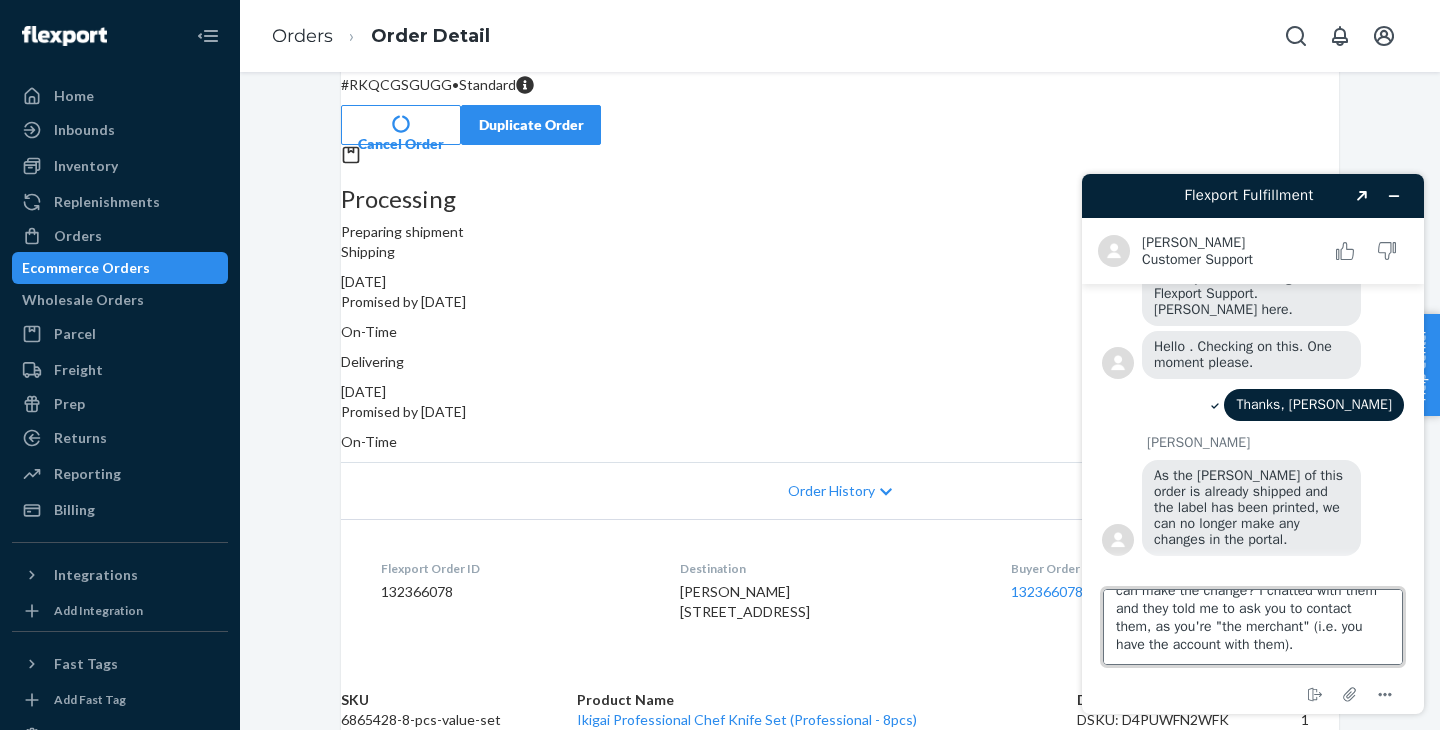 click on "Could you contact the carrier so that they can make the change? I chatted with them and they told me to ask you to contact them, as you're "the merchant" (i.e. you have the account with them)." at bounding box center (1253, 627) 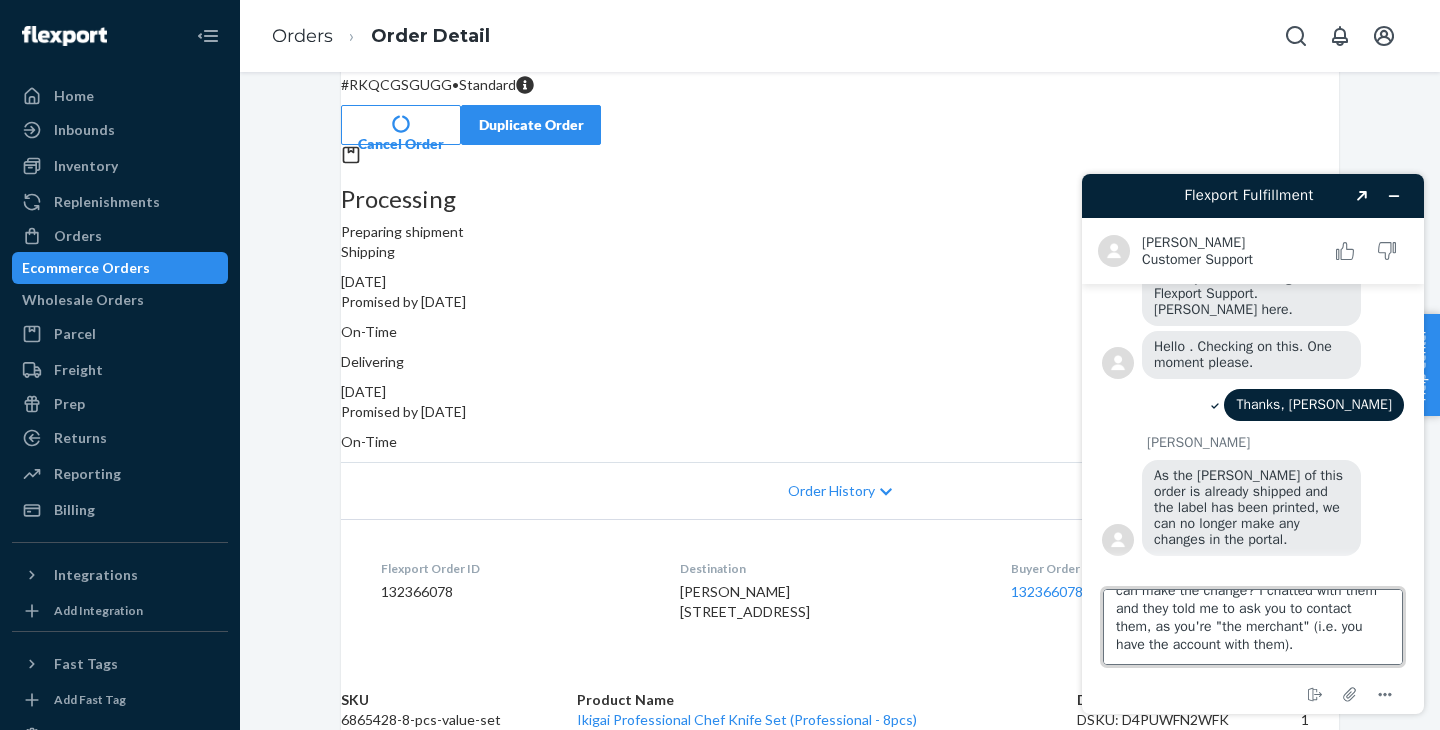 type 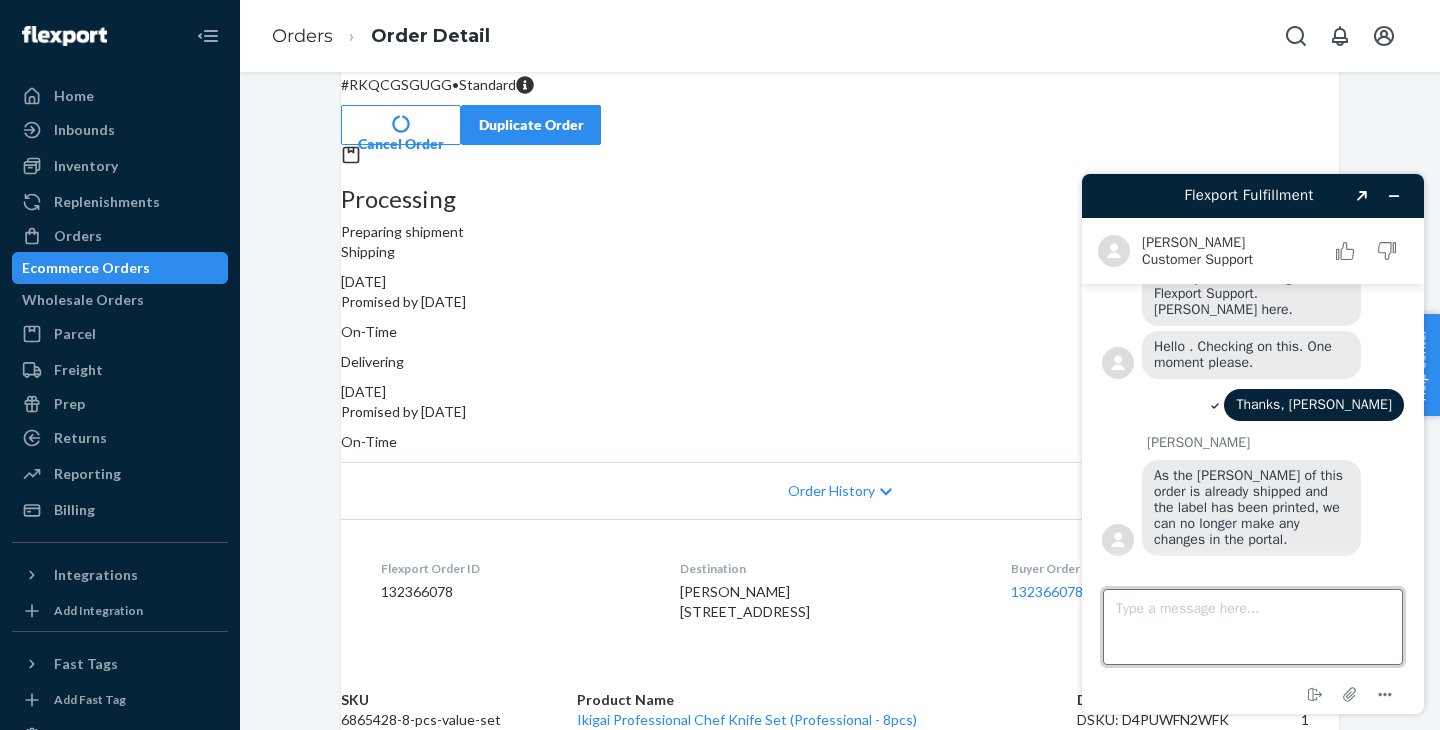 scroll, scrollTop: 0, scrollLeft: 0, axis: both 